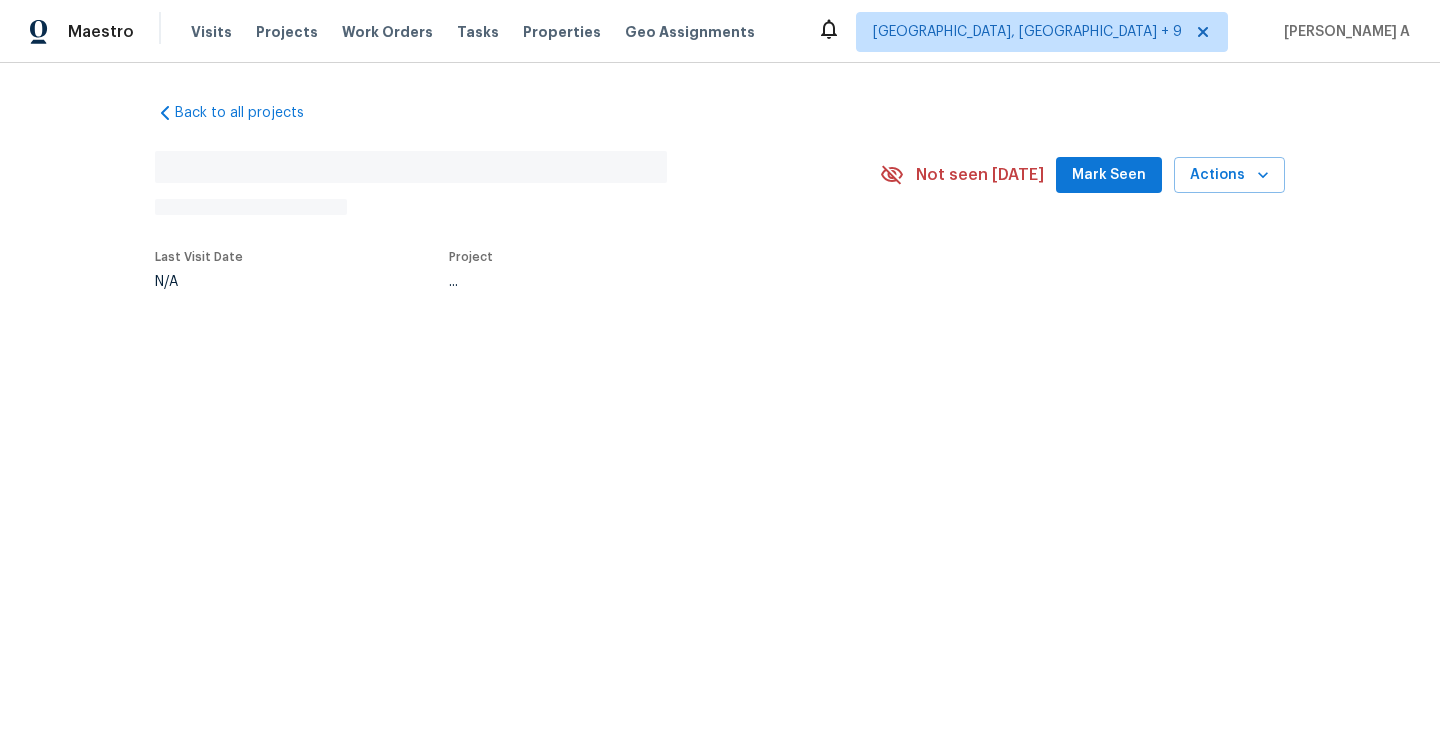 scroll, scrollTop: 0, scrollLeft: 0, axis: both 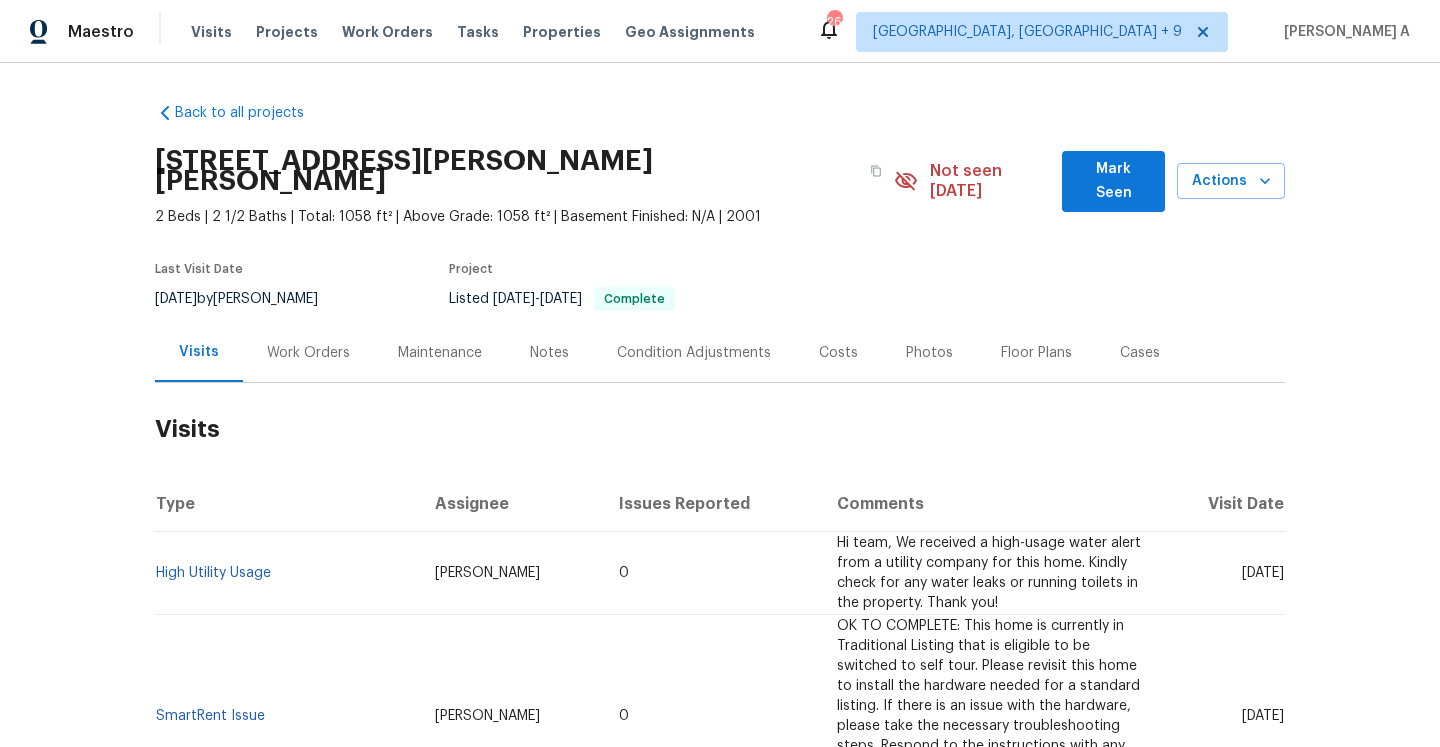 click on "Work Orders" at bounding box center (308, 353) 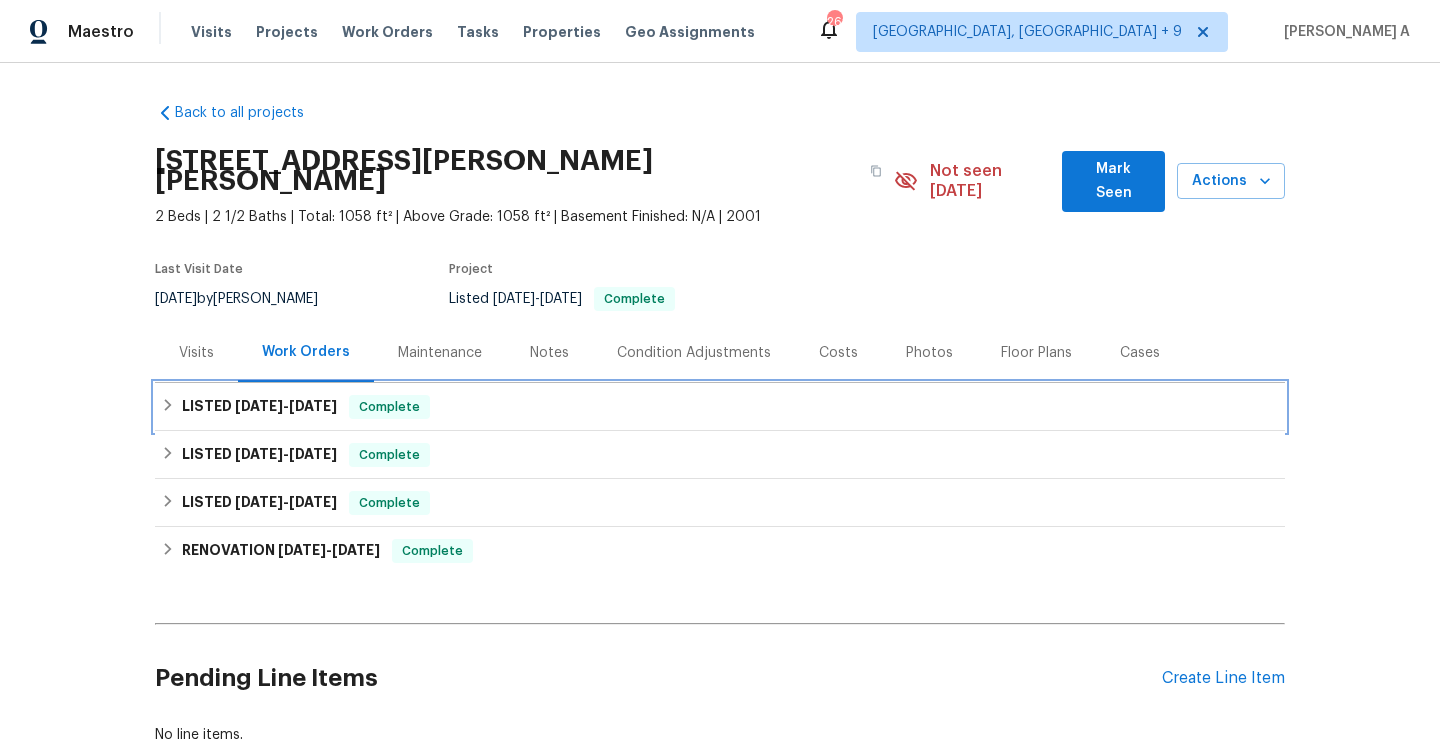 click on "LISTED   6/9/25  -  6/17/25 Complete" at bounding box center [720, 407] 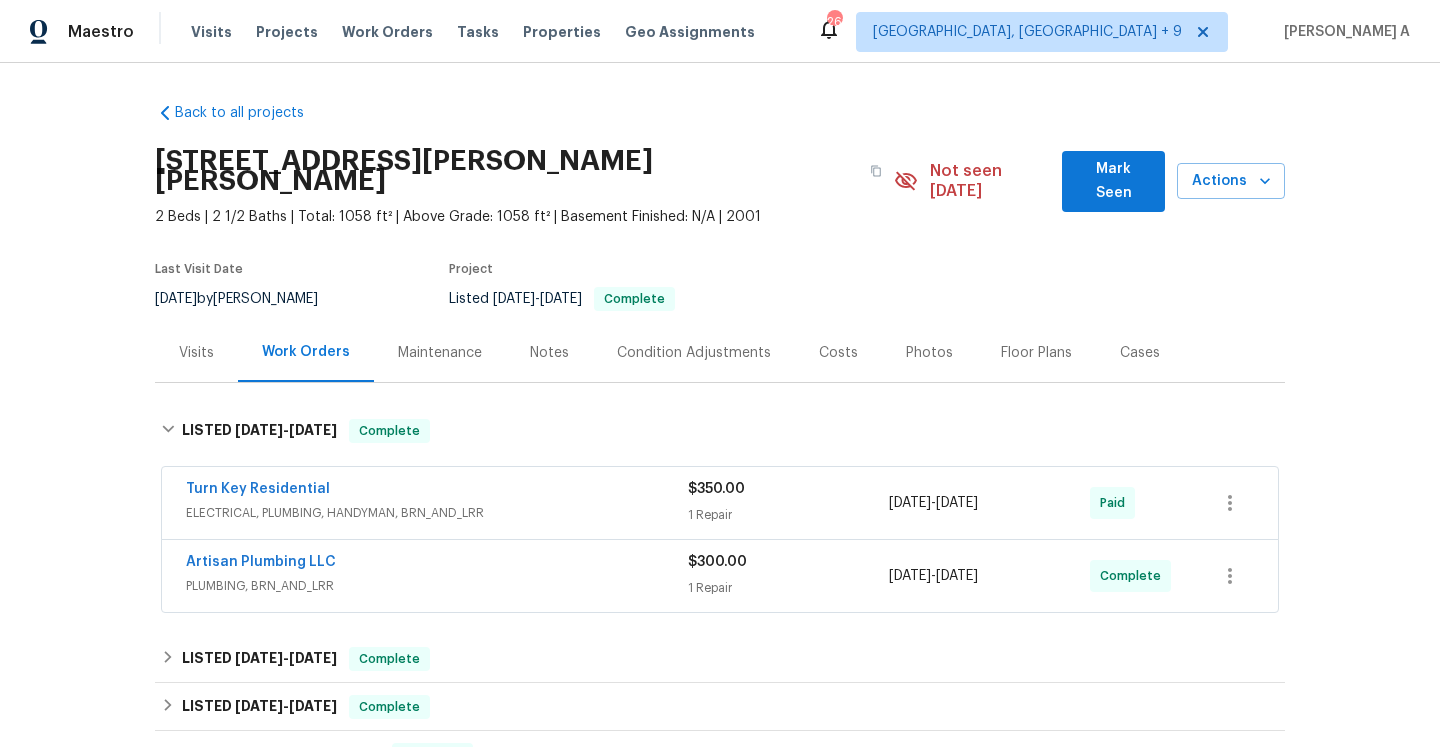 click on "Artisan Plumbing LLC" at bounding box center (437, 564) 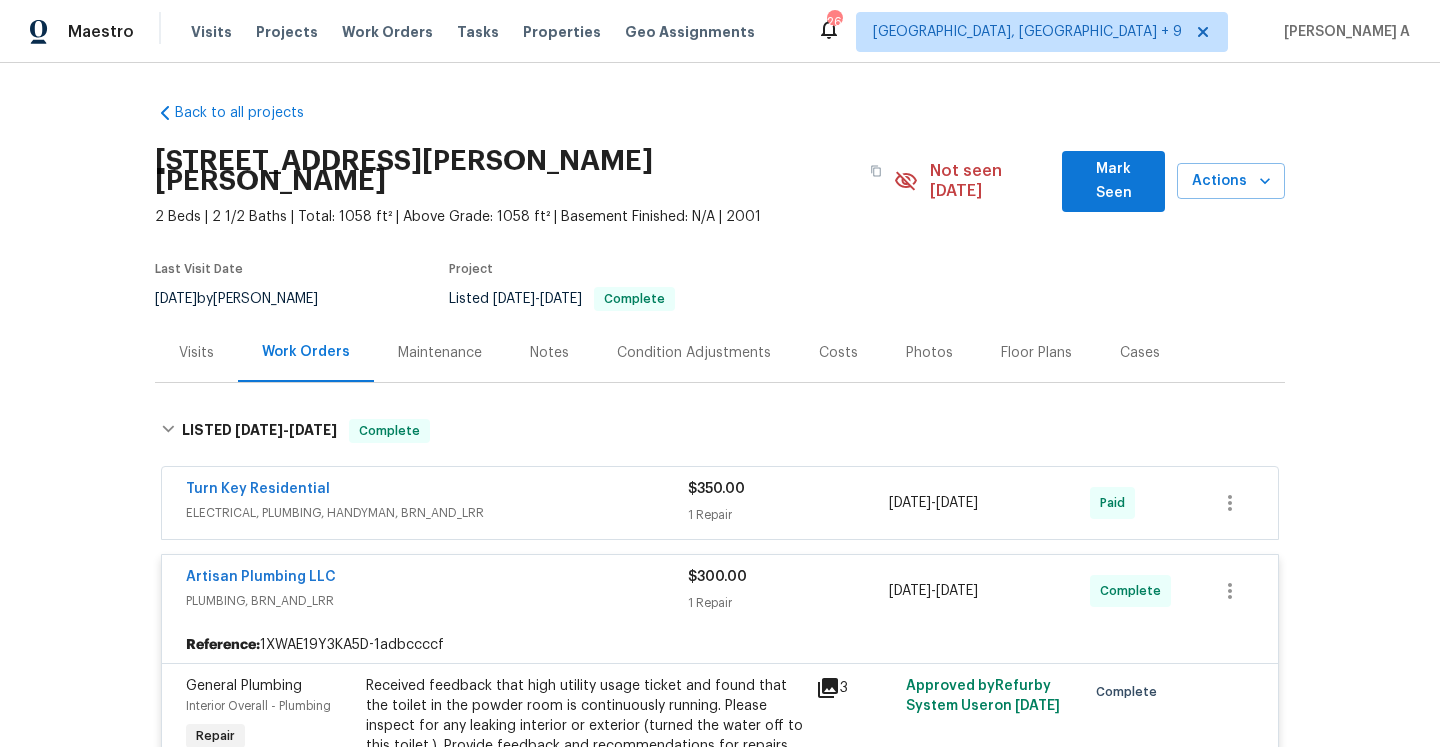 click on "Artisan Plumbing LLC" at bounding box center [437, 579] 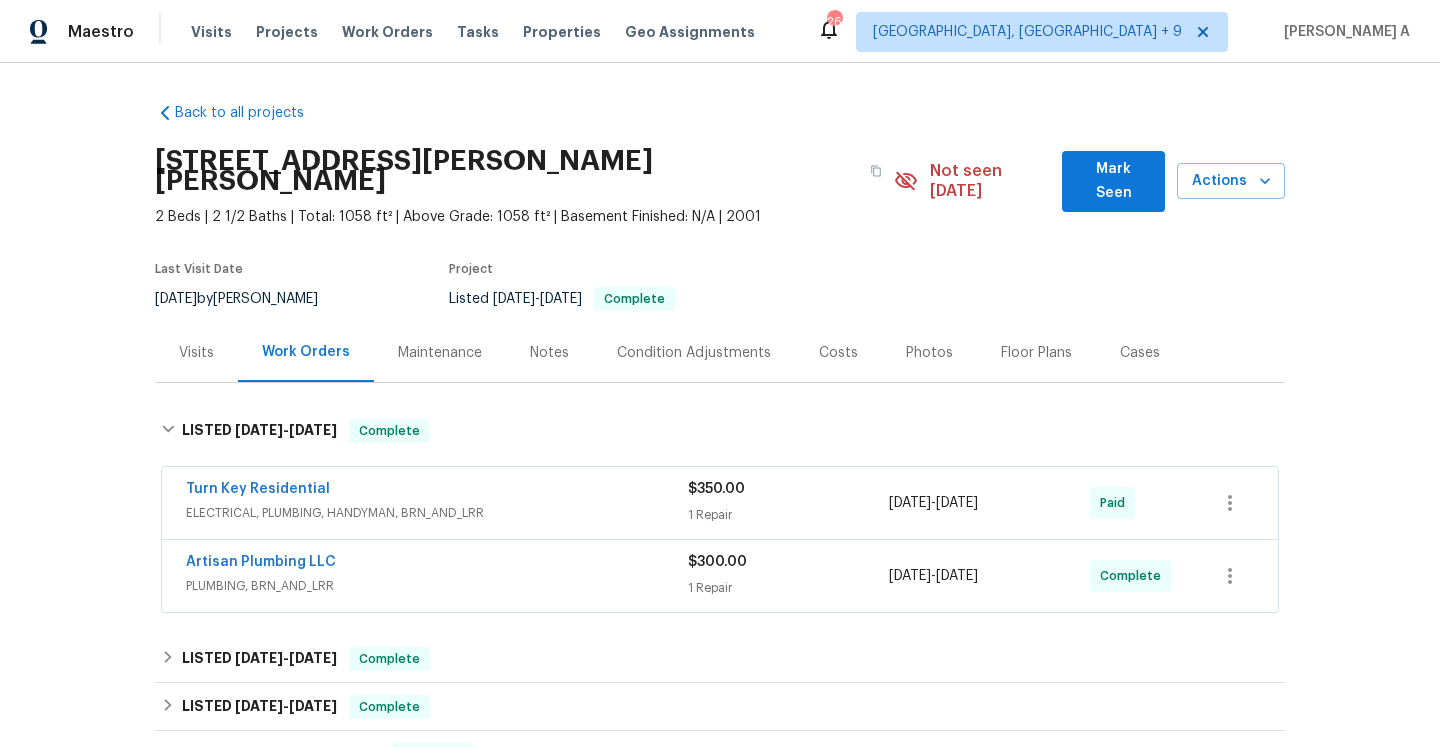 click on "ELECTRICAL, PLUMBING, HANDYMAN, BRN_AND_LRR" at bounding box center (437, 513) 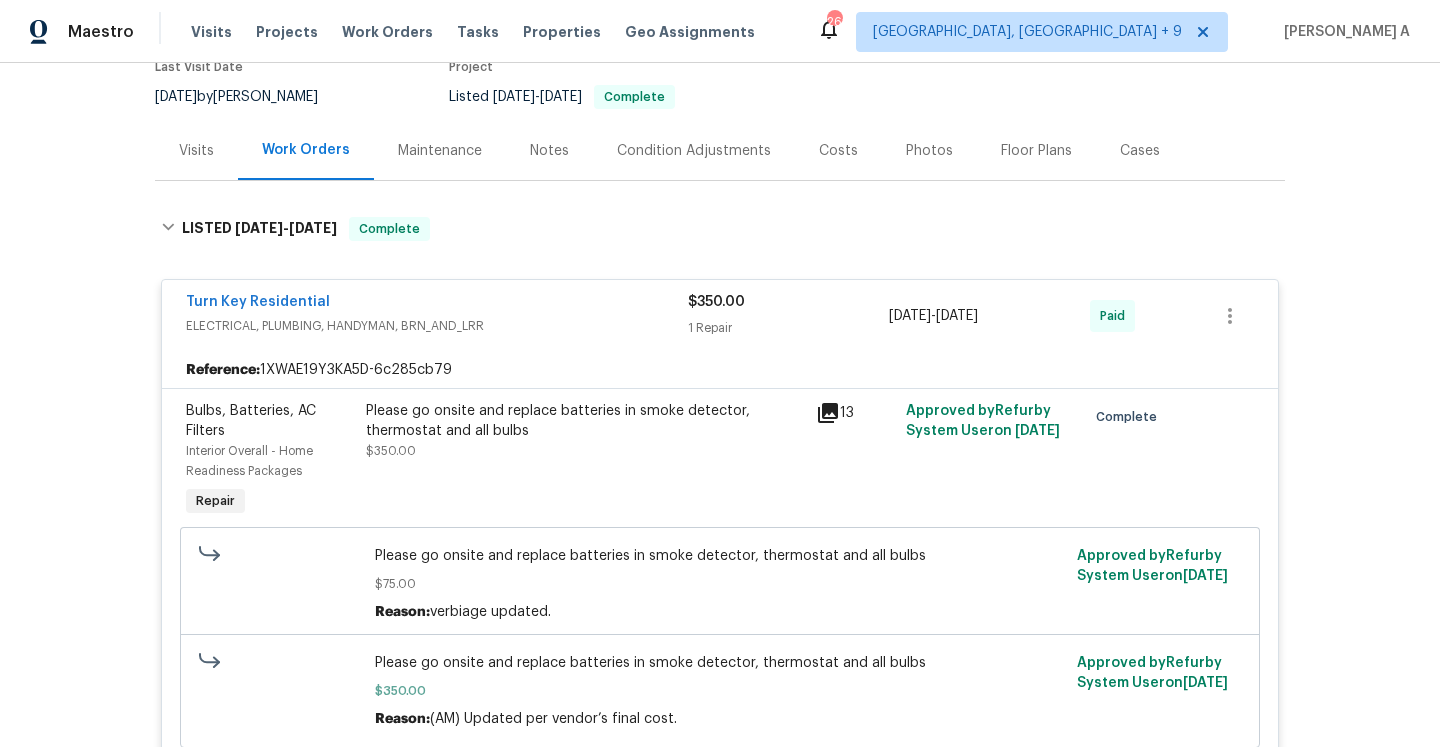 scroll, scrollTop: 280, scrollLeft: 0, axis: vertical 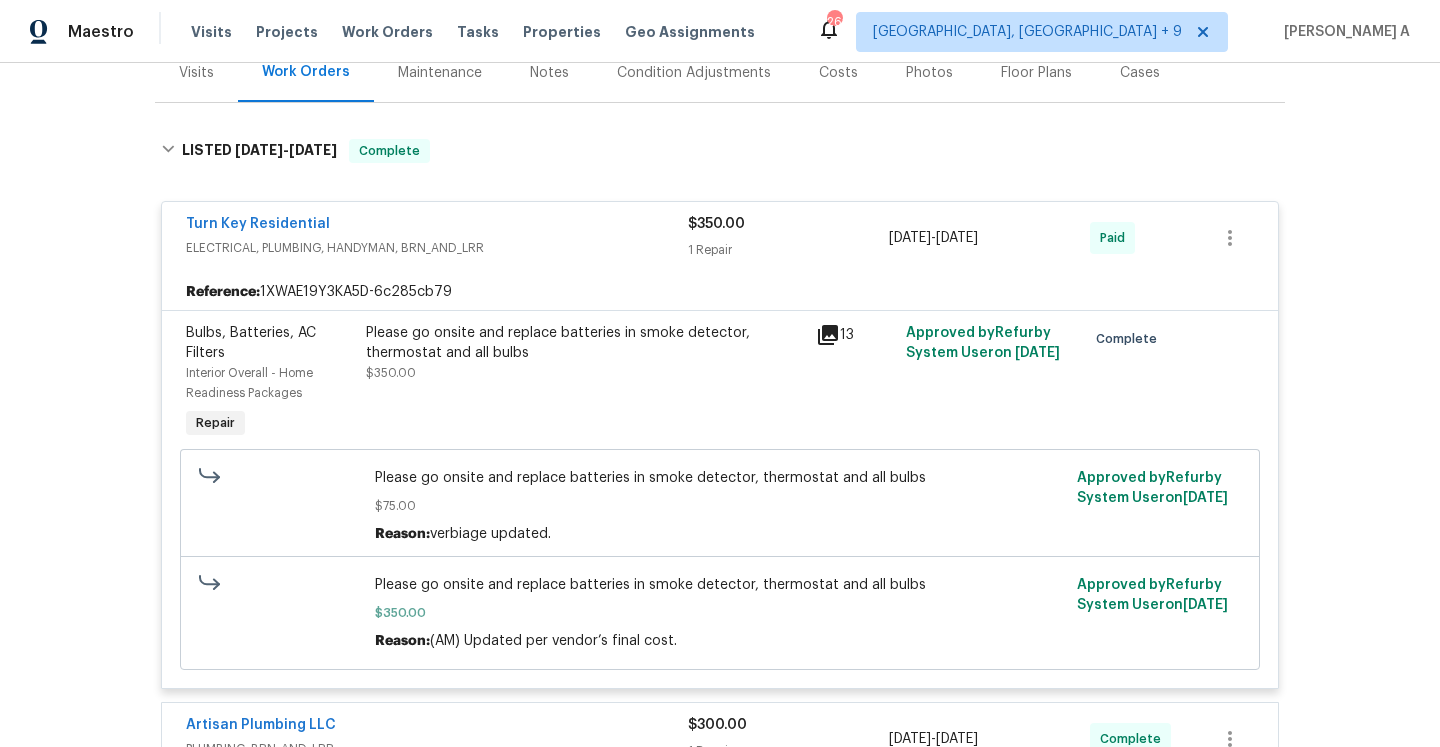 click on "ELECTRICAL, PLUMBING, HANDYMAN, BRN_AND_LRR" at bounding box center (437, 248) 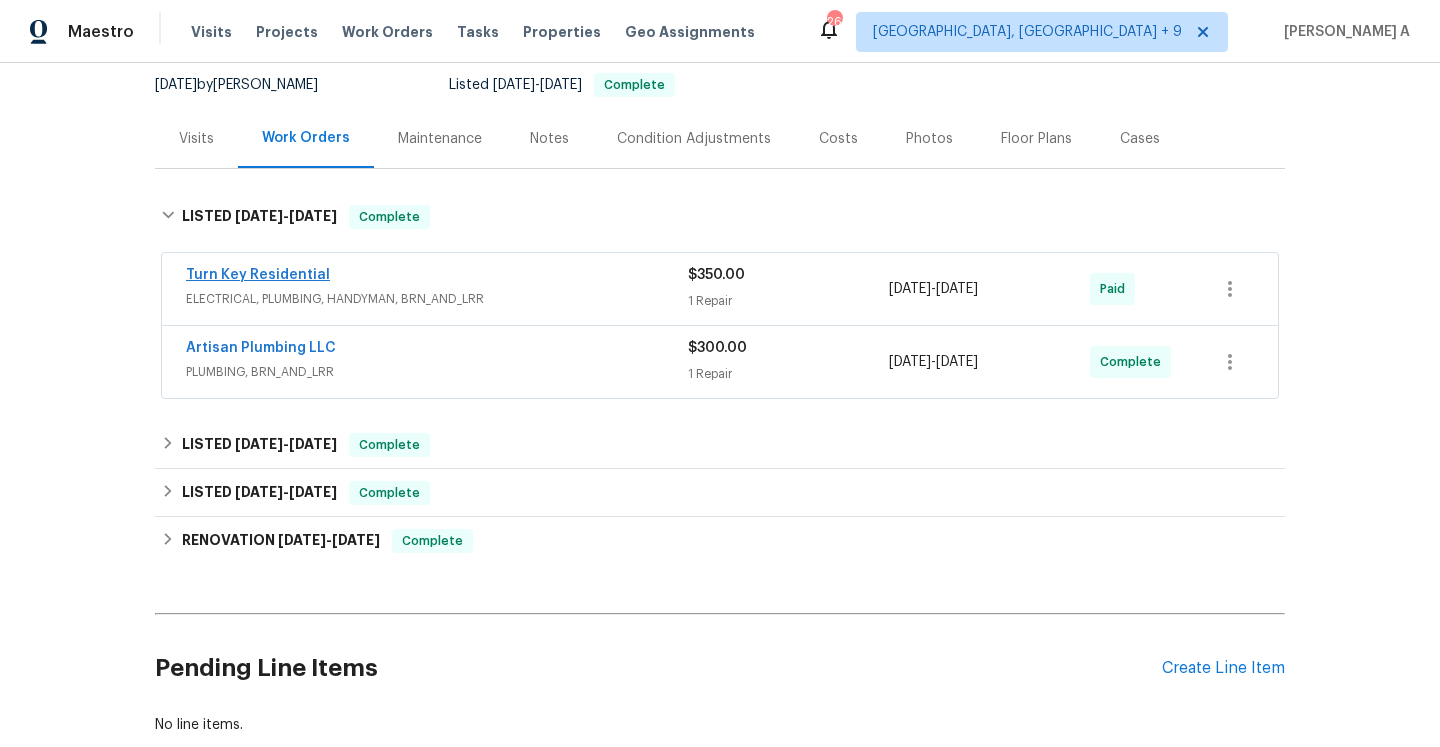 scroll, scrollTop: 167, scrollLeft: 0, axis: vertical 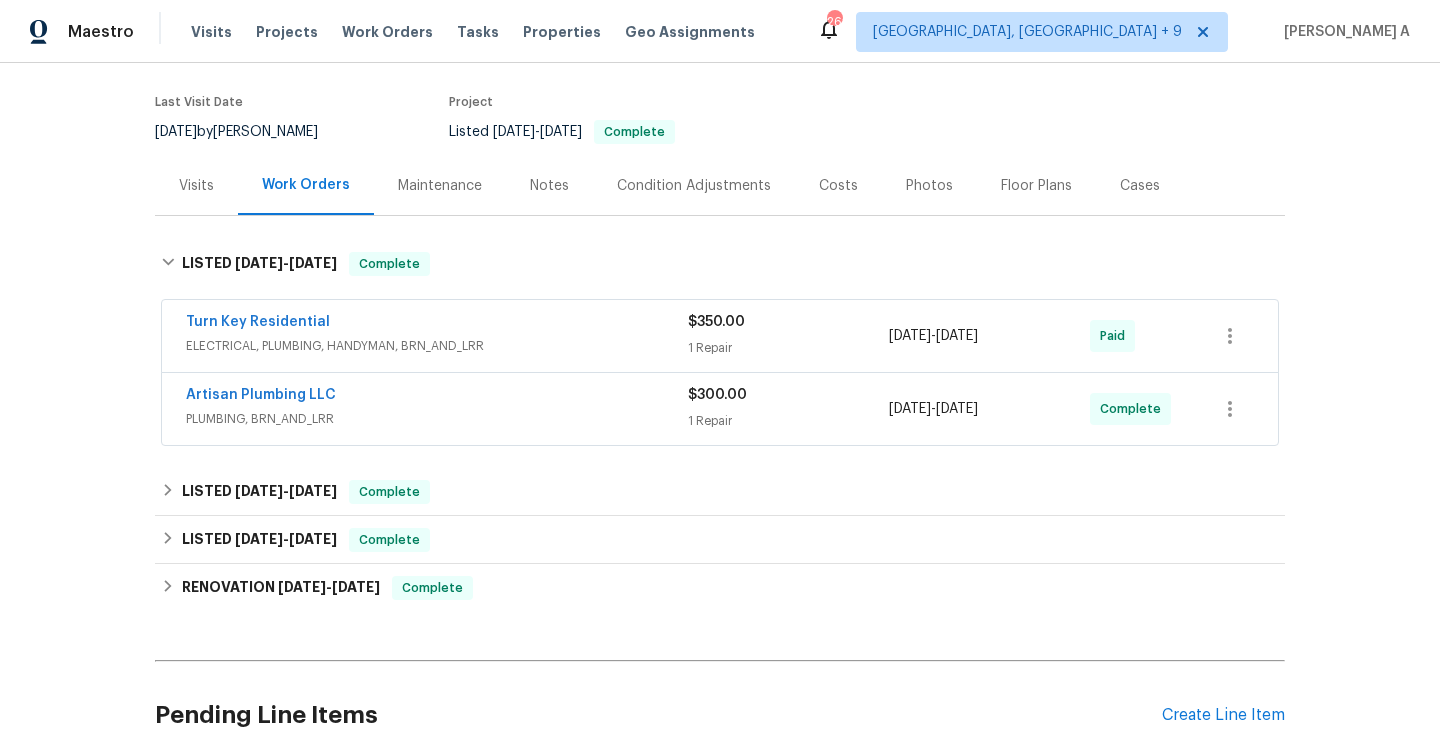 click on "Visits" at bounding box center (196, 186) 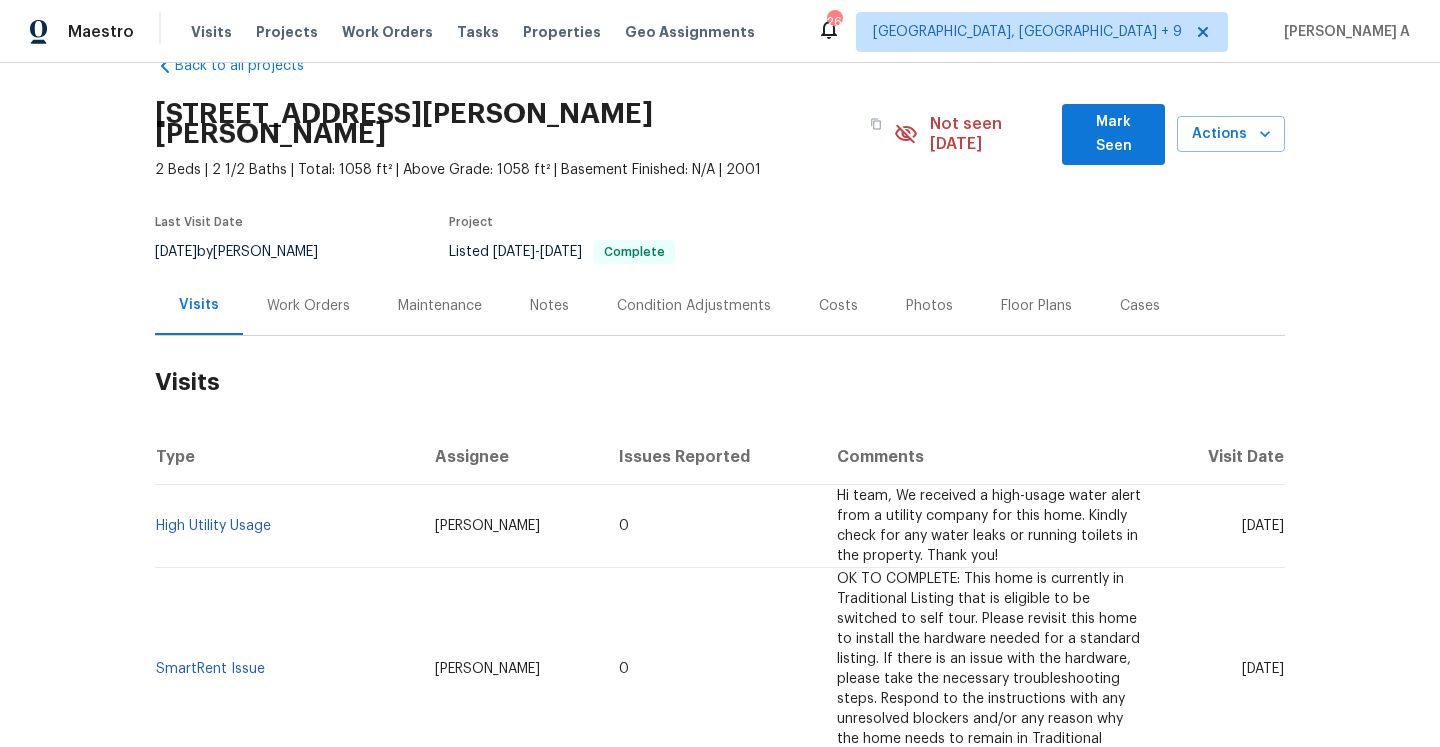 scroll, scrollTop: 26, scrollLeft: 0, axis: vertical 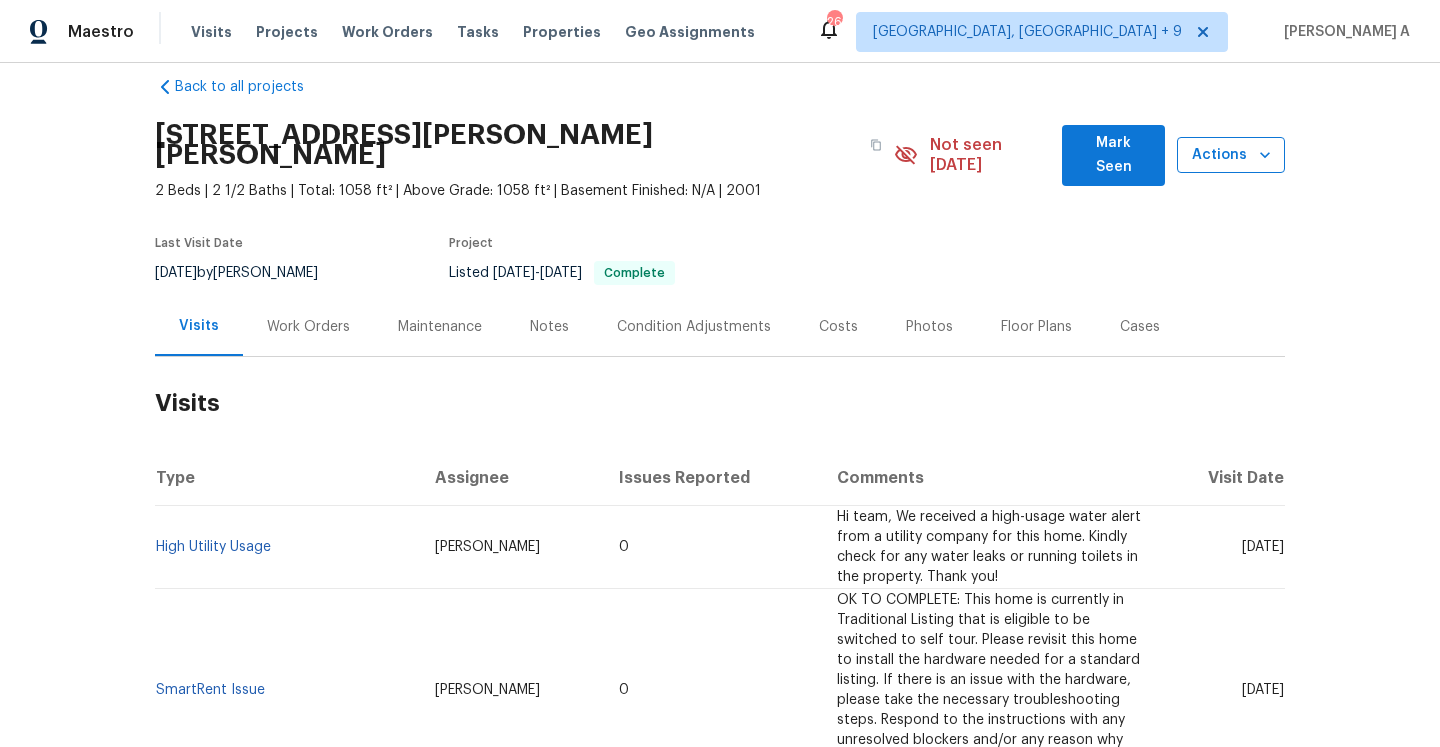 click on "Actions" at bounding box center [1231, 155] 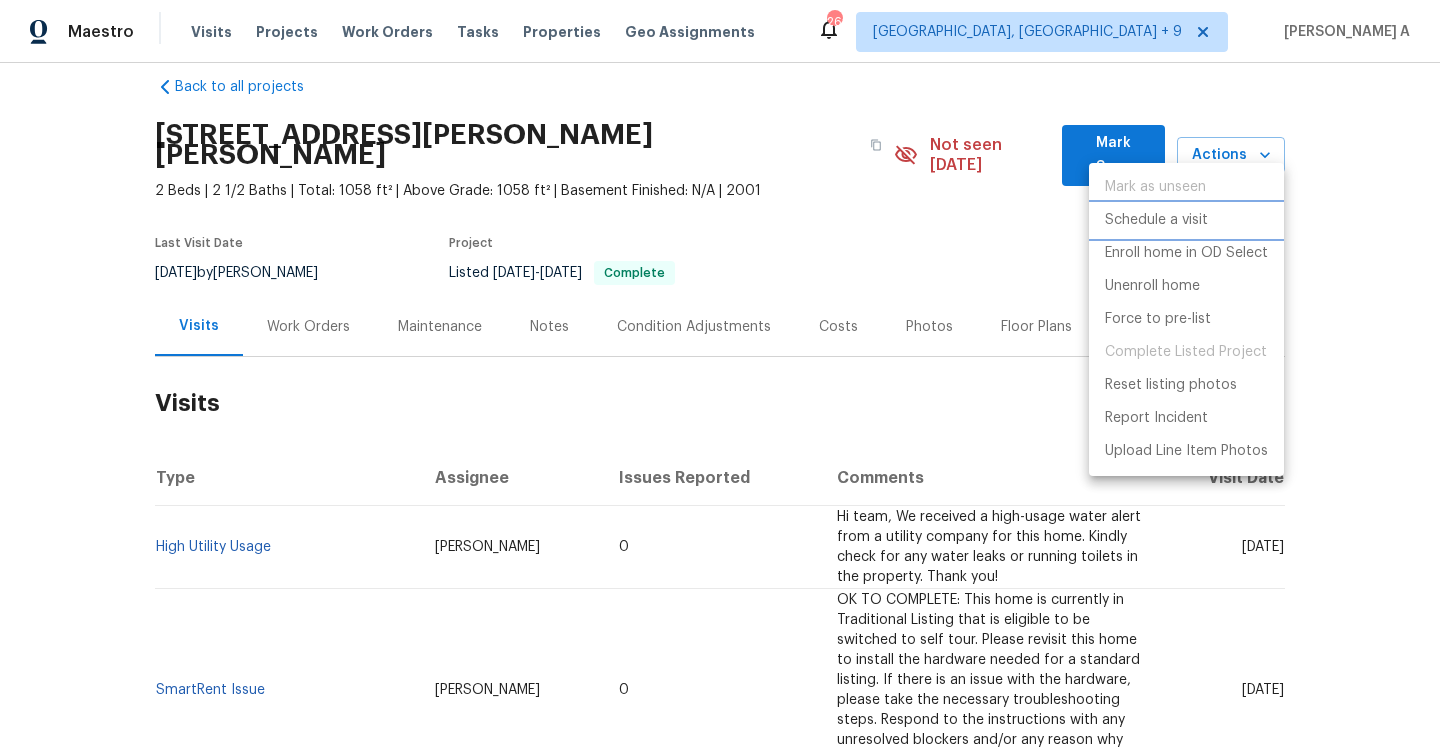 click on "Schedule a visit" at bounding box center [1186, 220] 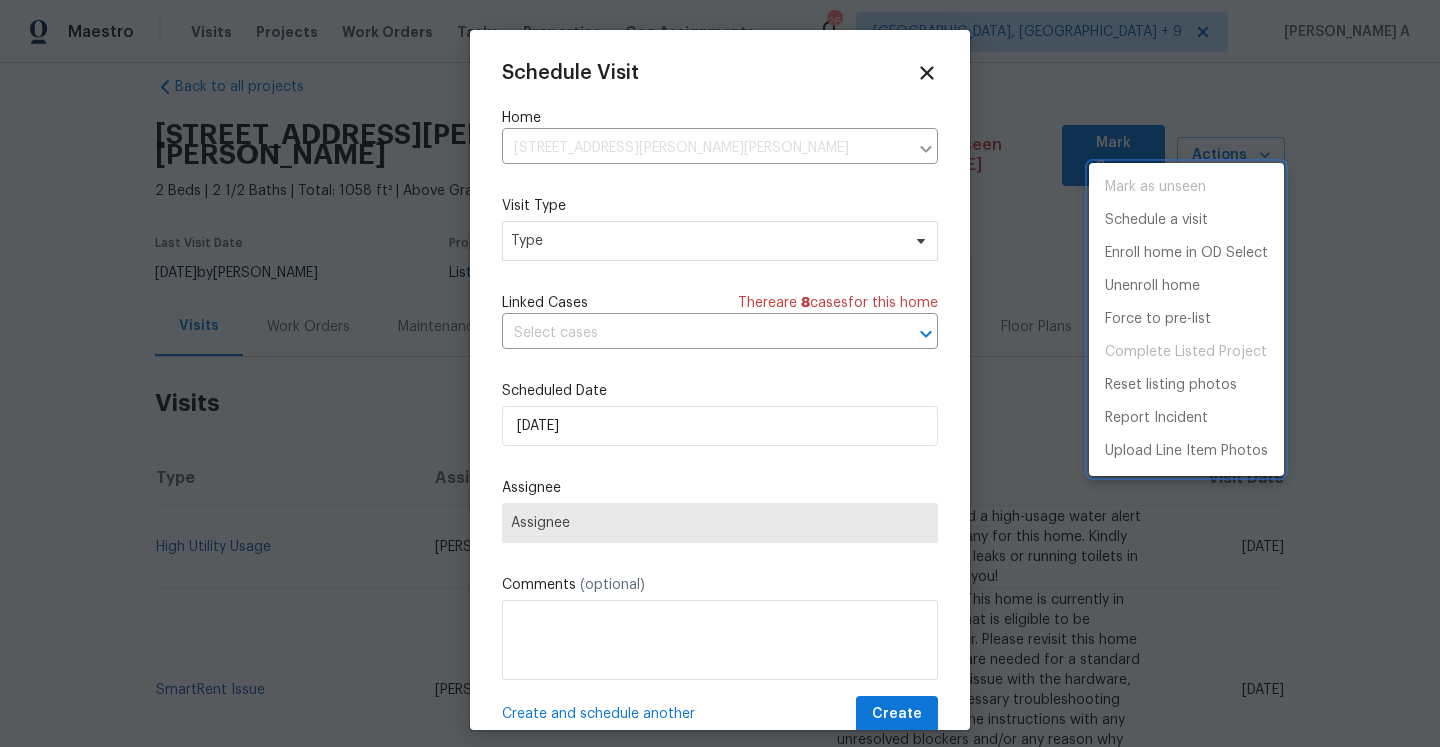 click at bounding box center [720, 373] 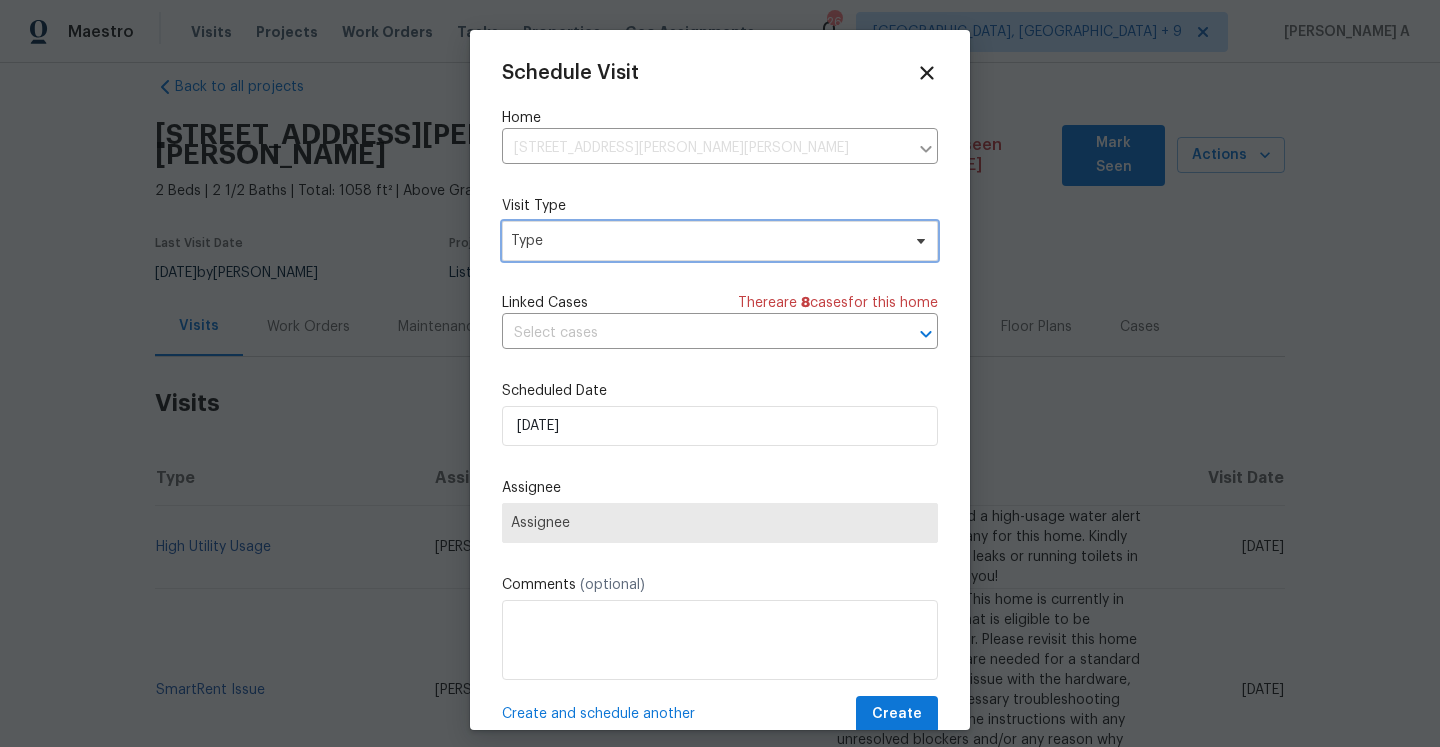 click on "Type" at bounding box center (705, 241) 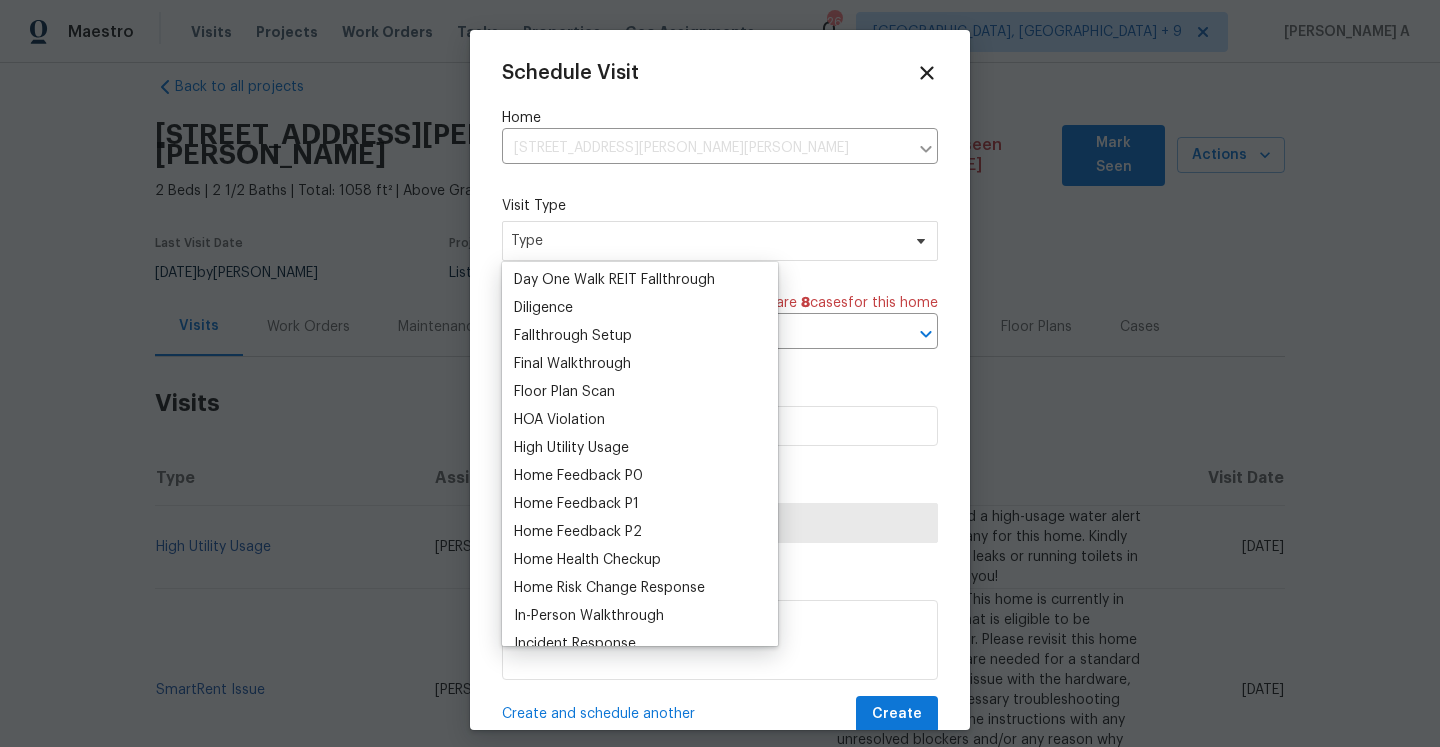 scroll, scrollTop: 449, scrollLeft: 0, axis: vertical 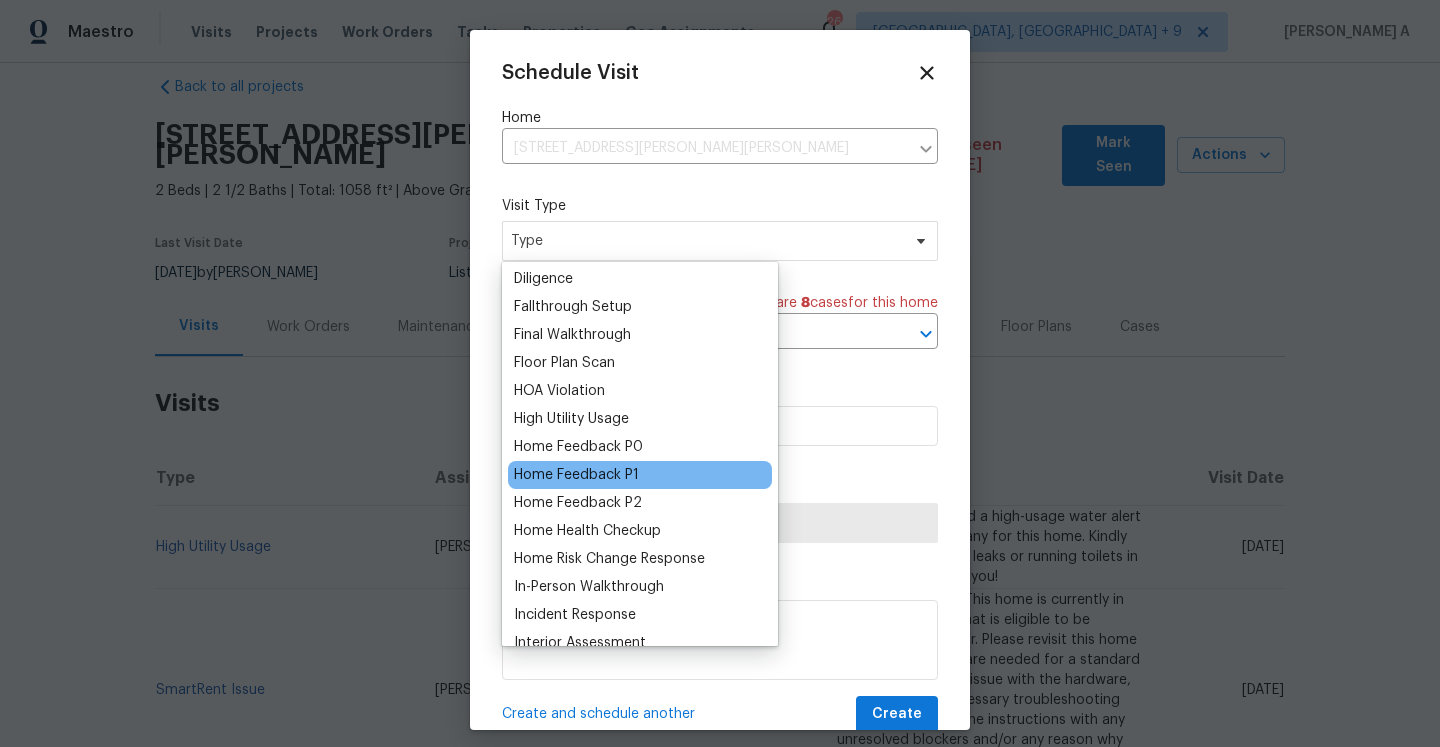 click on "Home Feedback P1" at bounding box center [576, 475] 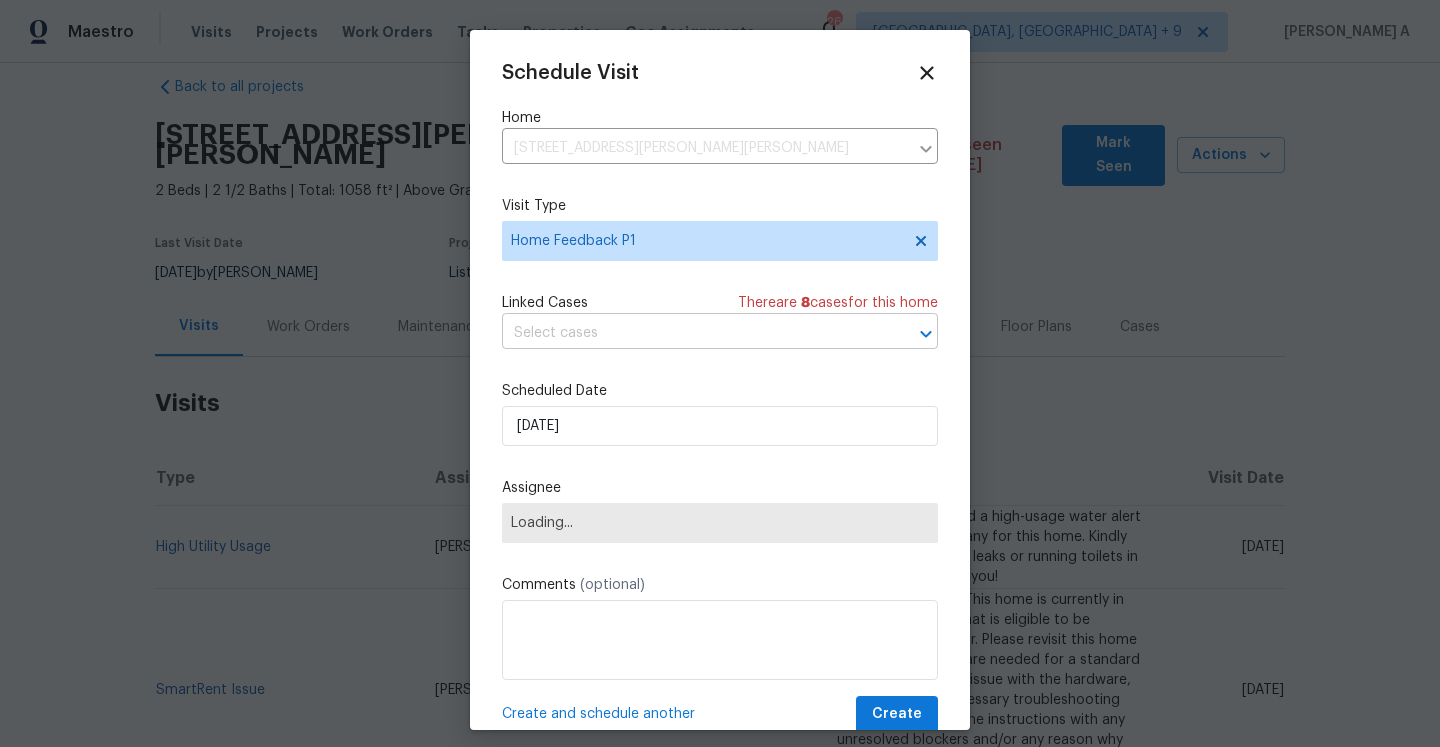 click at bounding box center (692, 333) 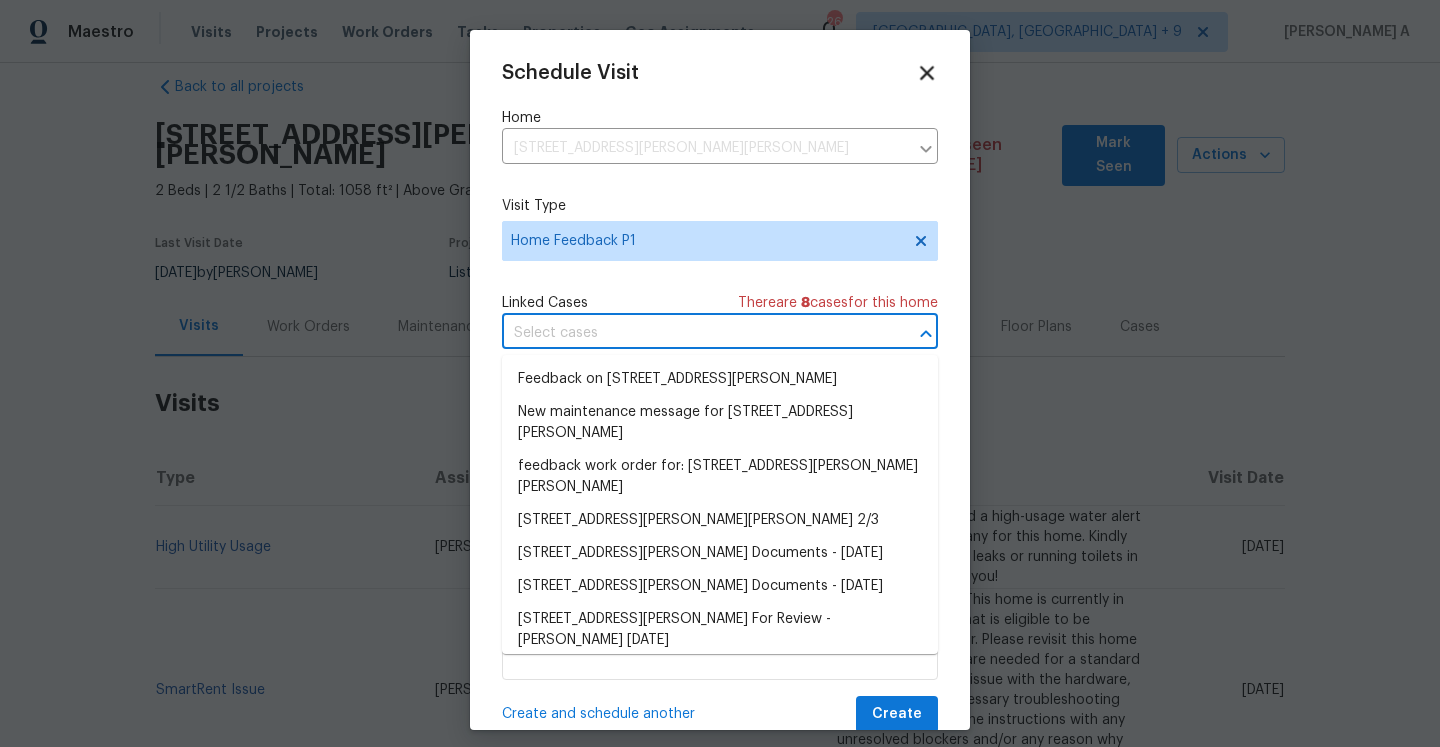 click 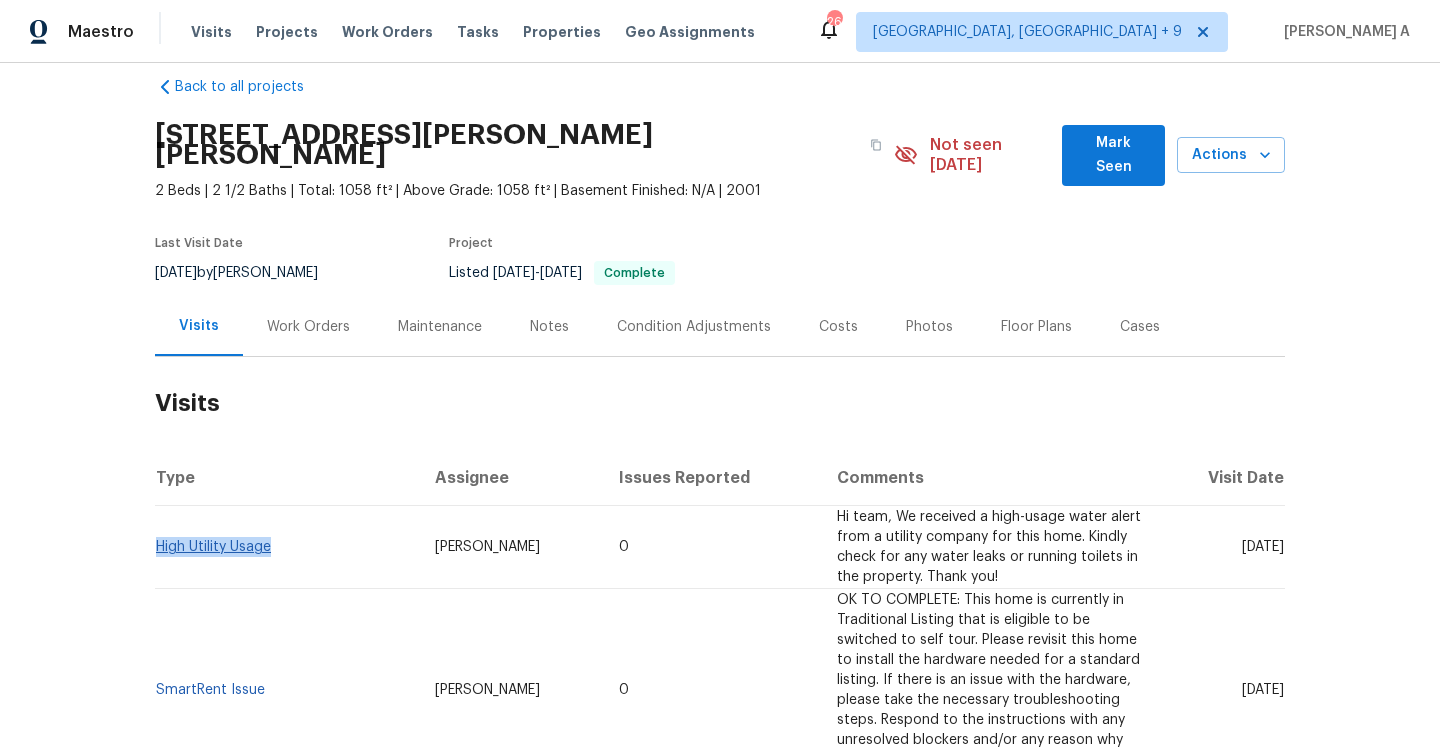 drag, startPoint x: 284, startPoint y: 524, endPoint x: 159, endPoint y: 523, distance: 125.004 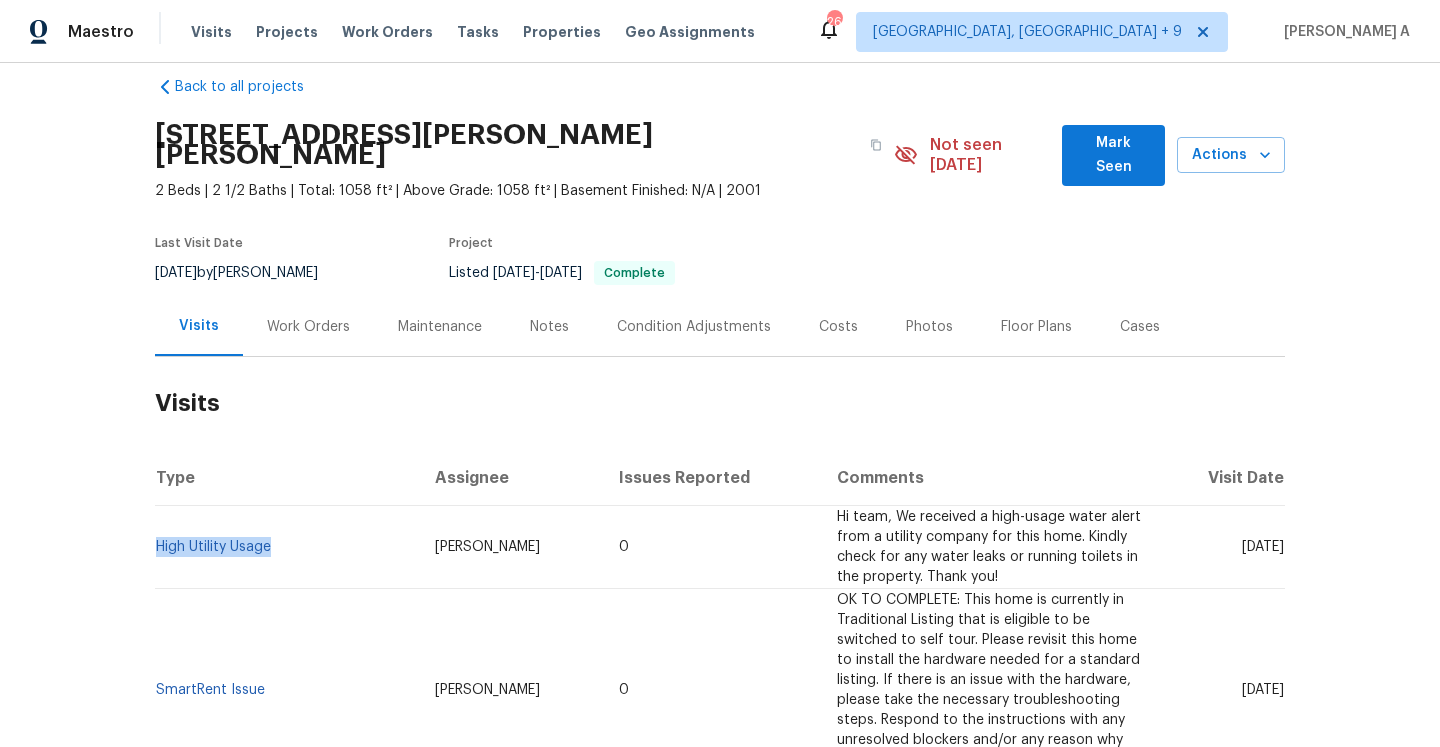 copy on "High Utility Usage" 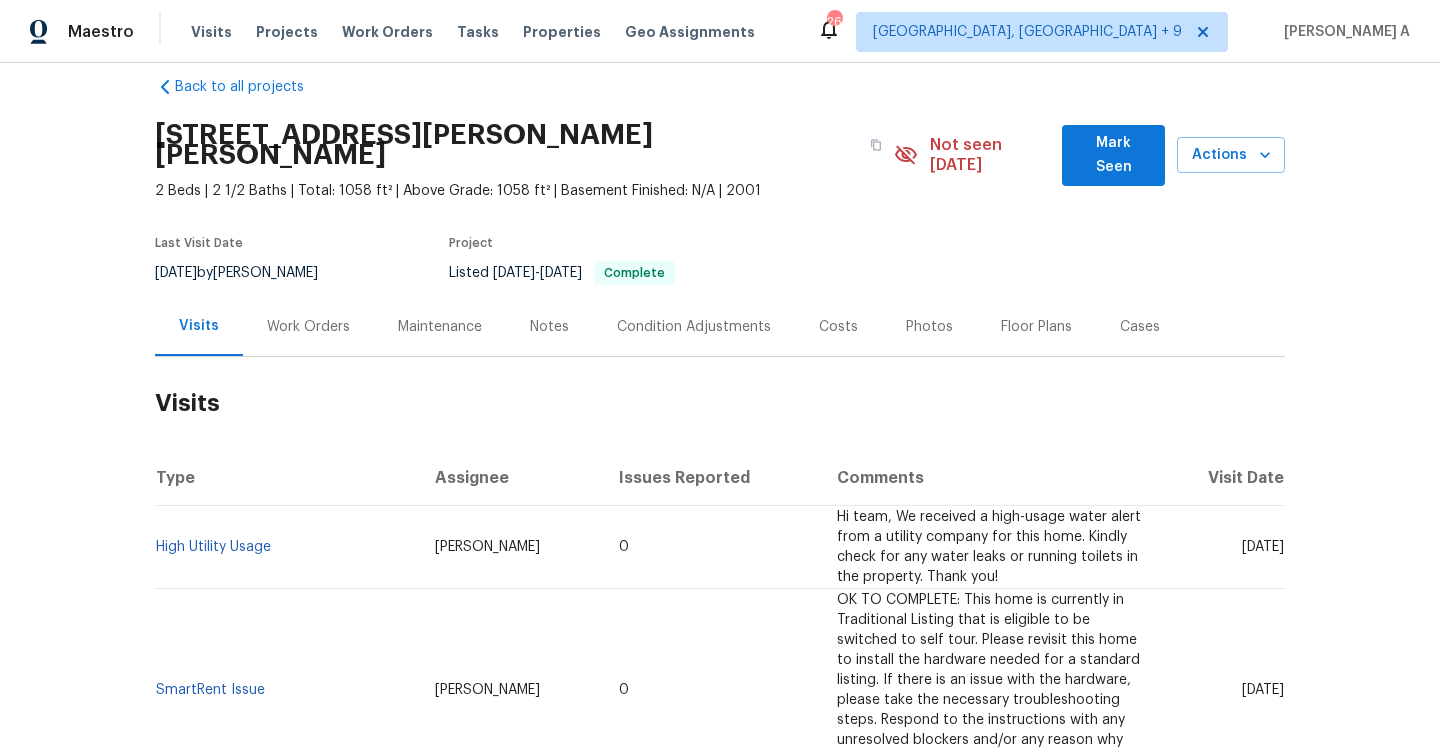 click on "Work Orders" at bounding box center [308, 326] 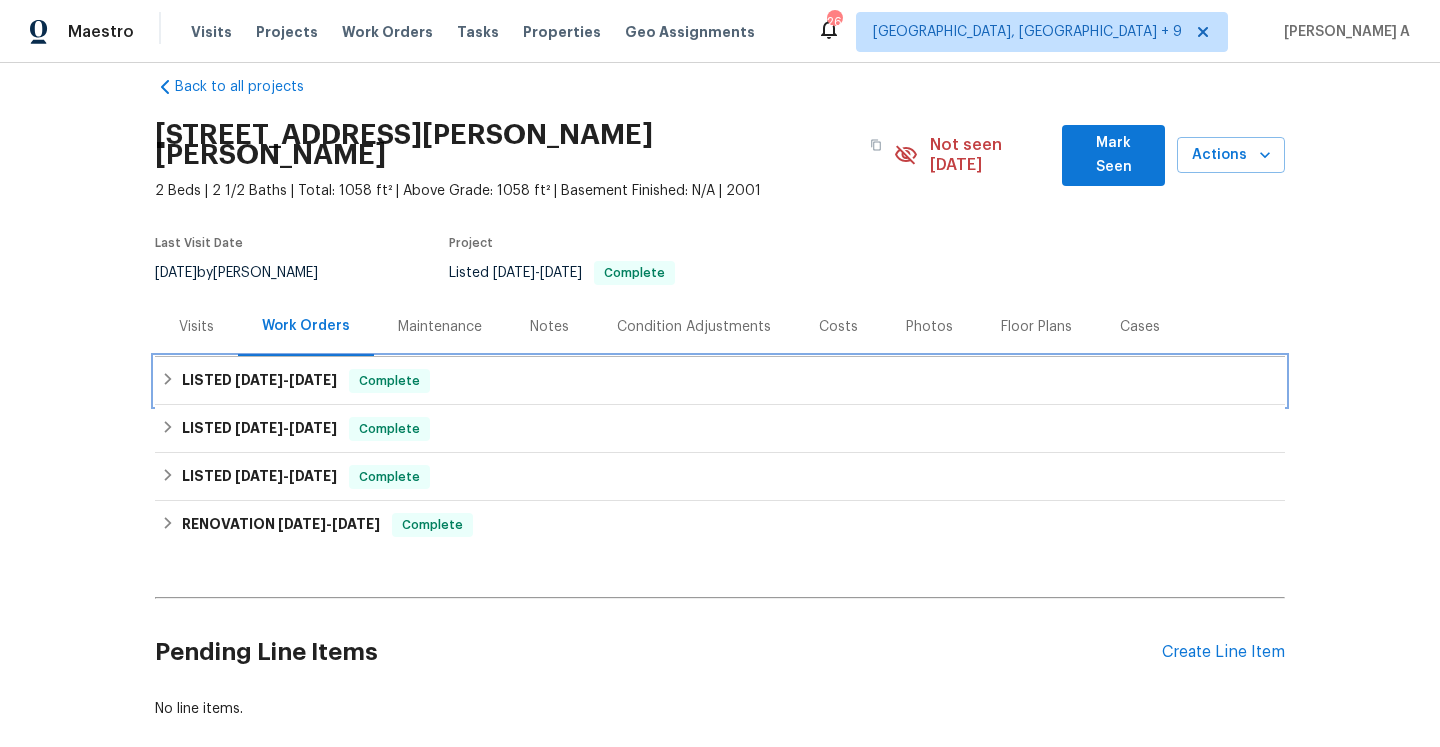 click on "LISTED   6/9/25  -  6/17/25" at bounding box center [259, 381] 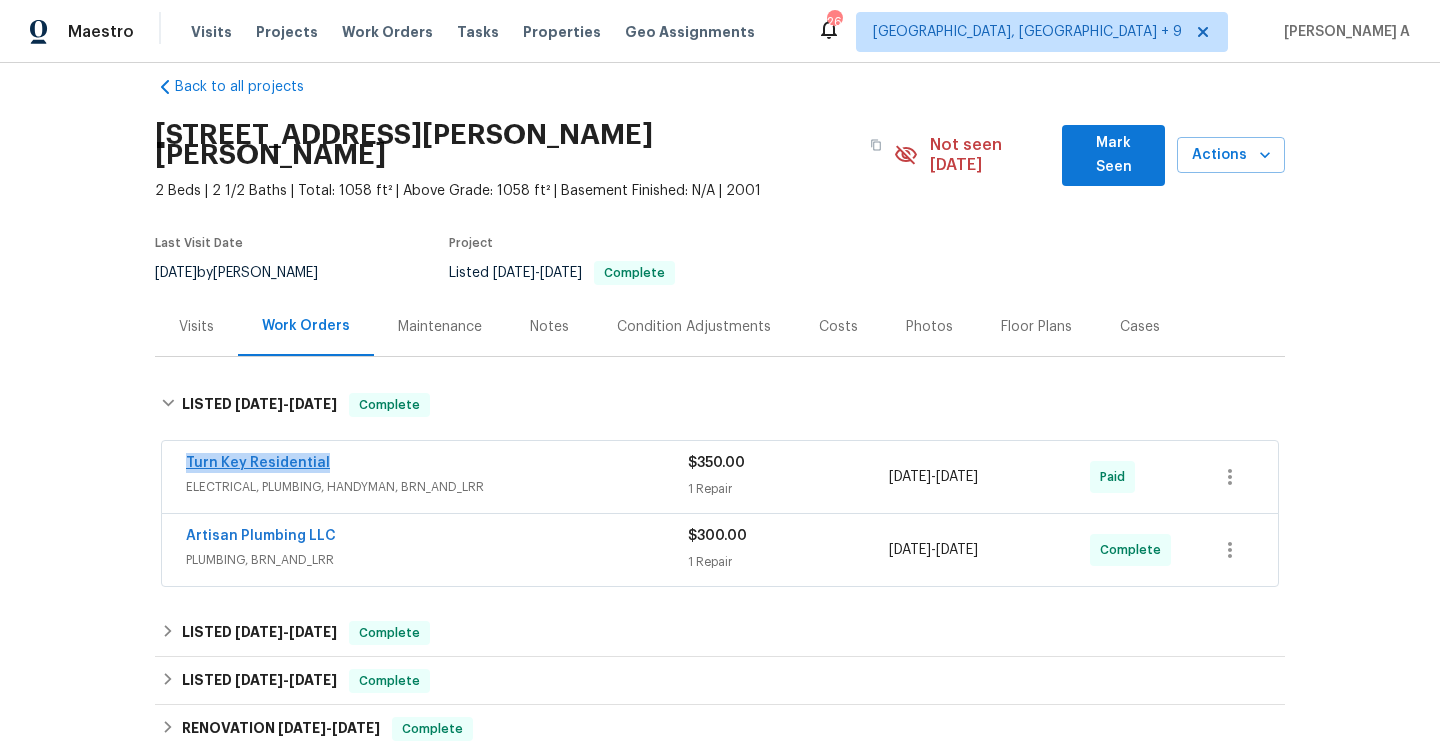 drag, startPoint x: 338, startPoint y: 440, endPoint x: 188, endPoint y: 442, distance: 150.01334 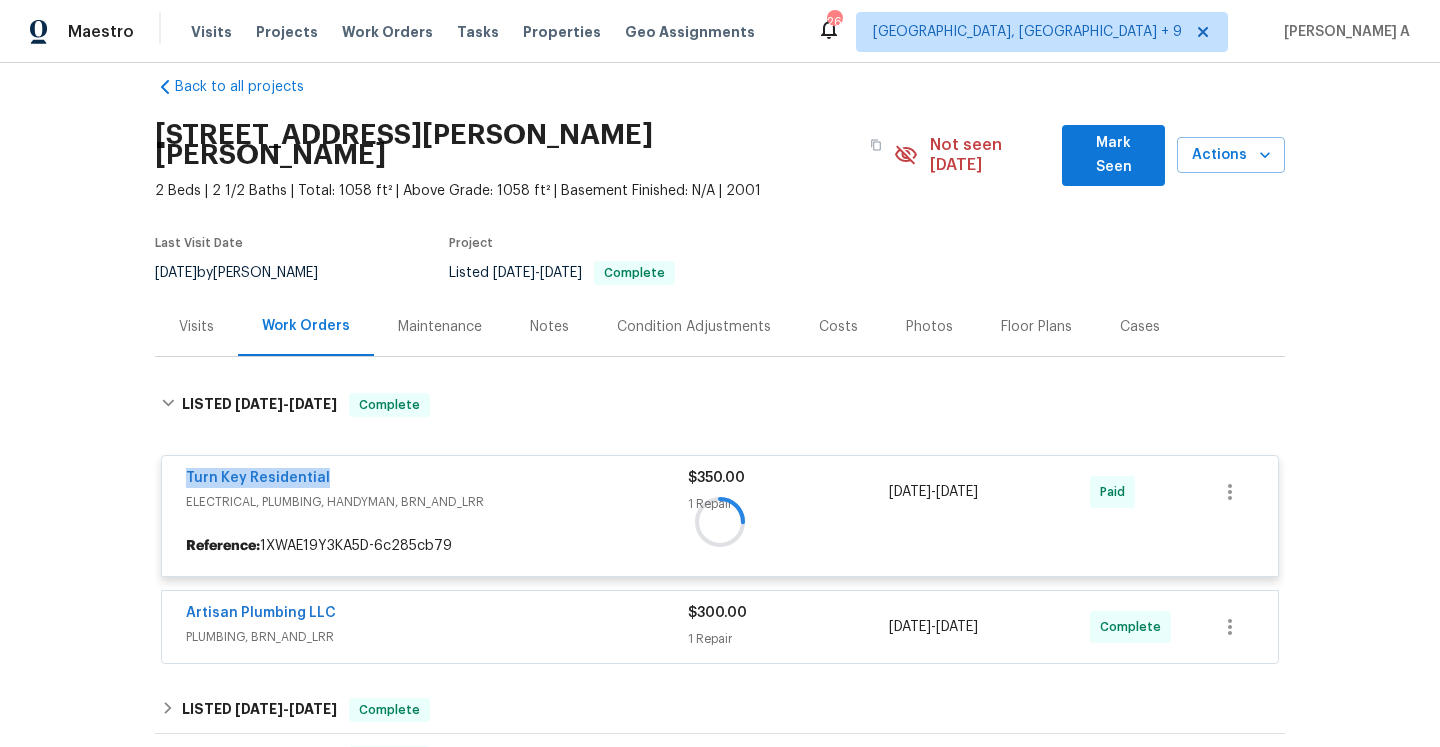 copy on "Turn Key Residential" 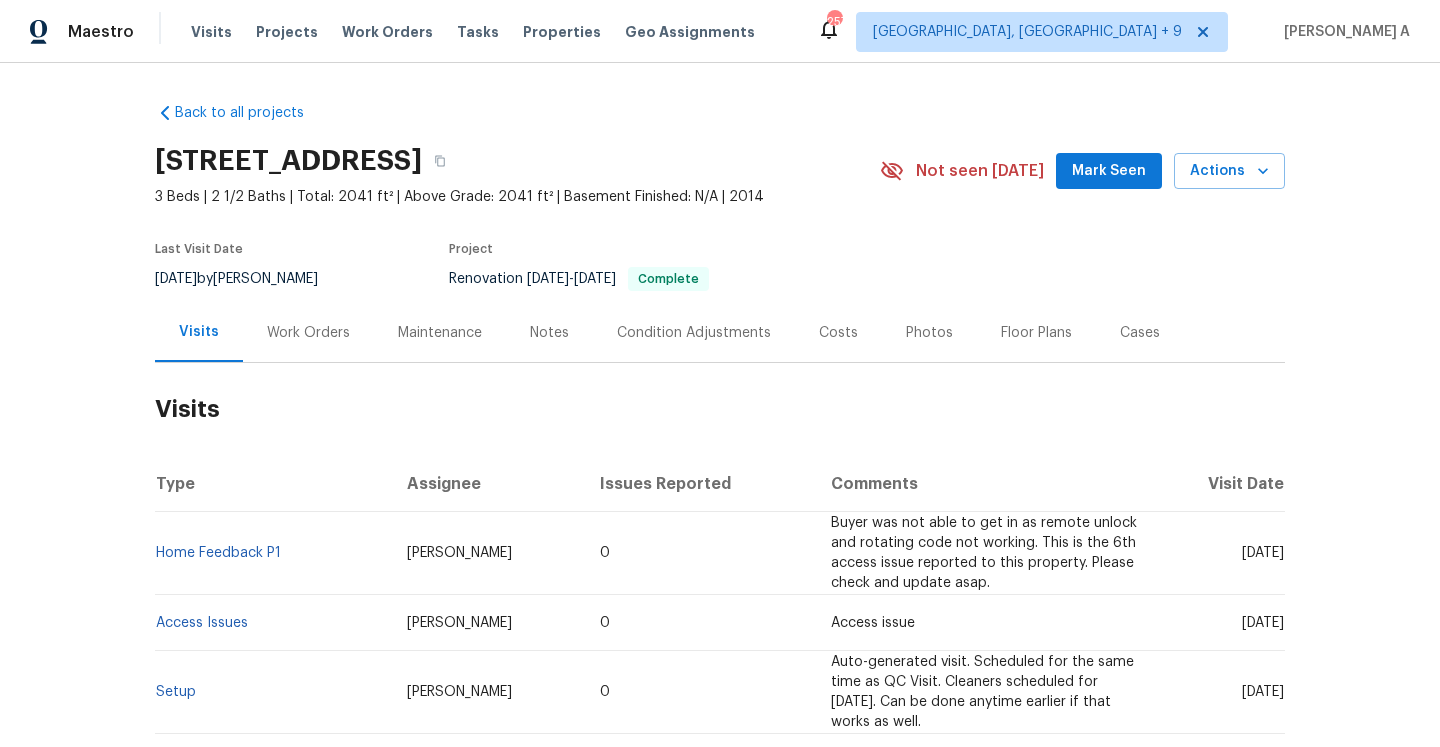 scroll, scrollTop: 0, scrollLeft: 0, axis: both 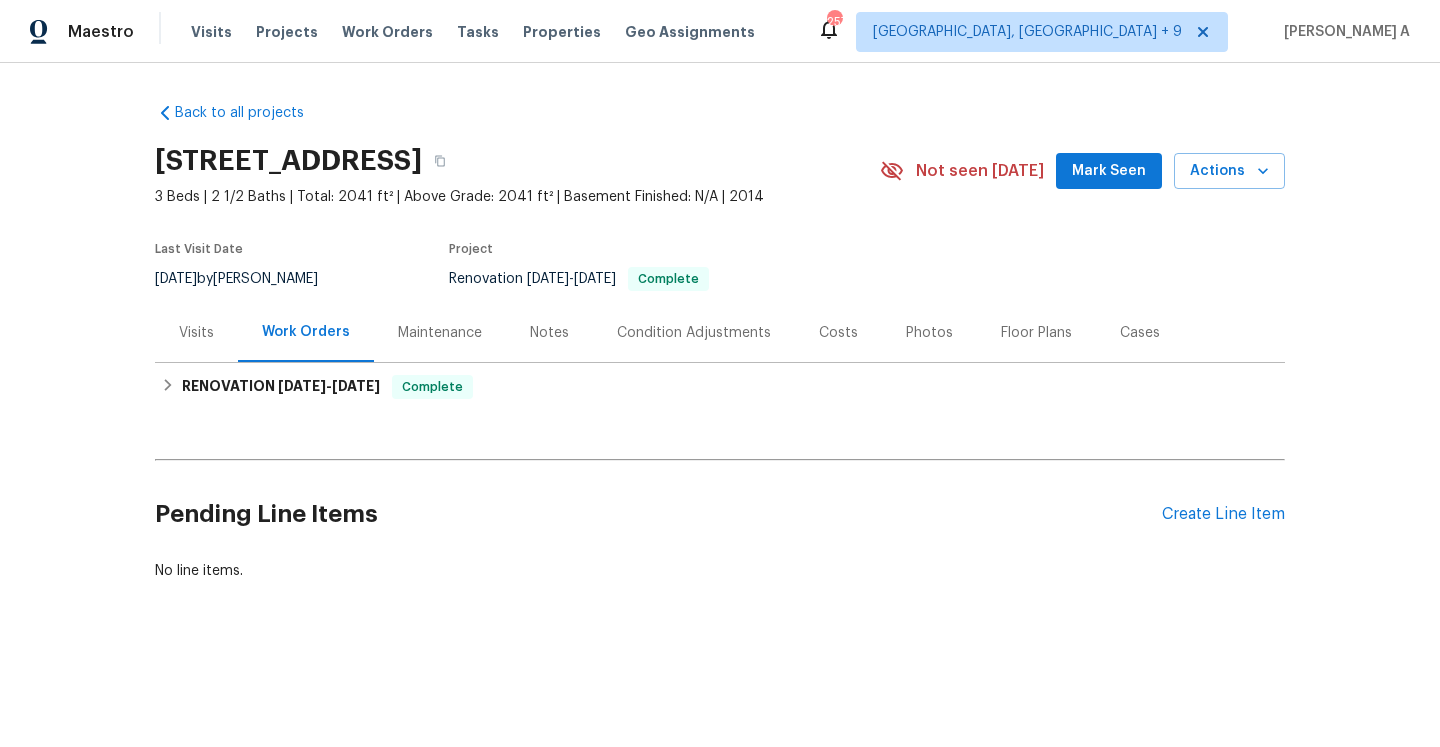 click on "Visits" at bounding box center (196, 332) 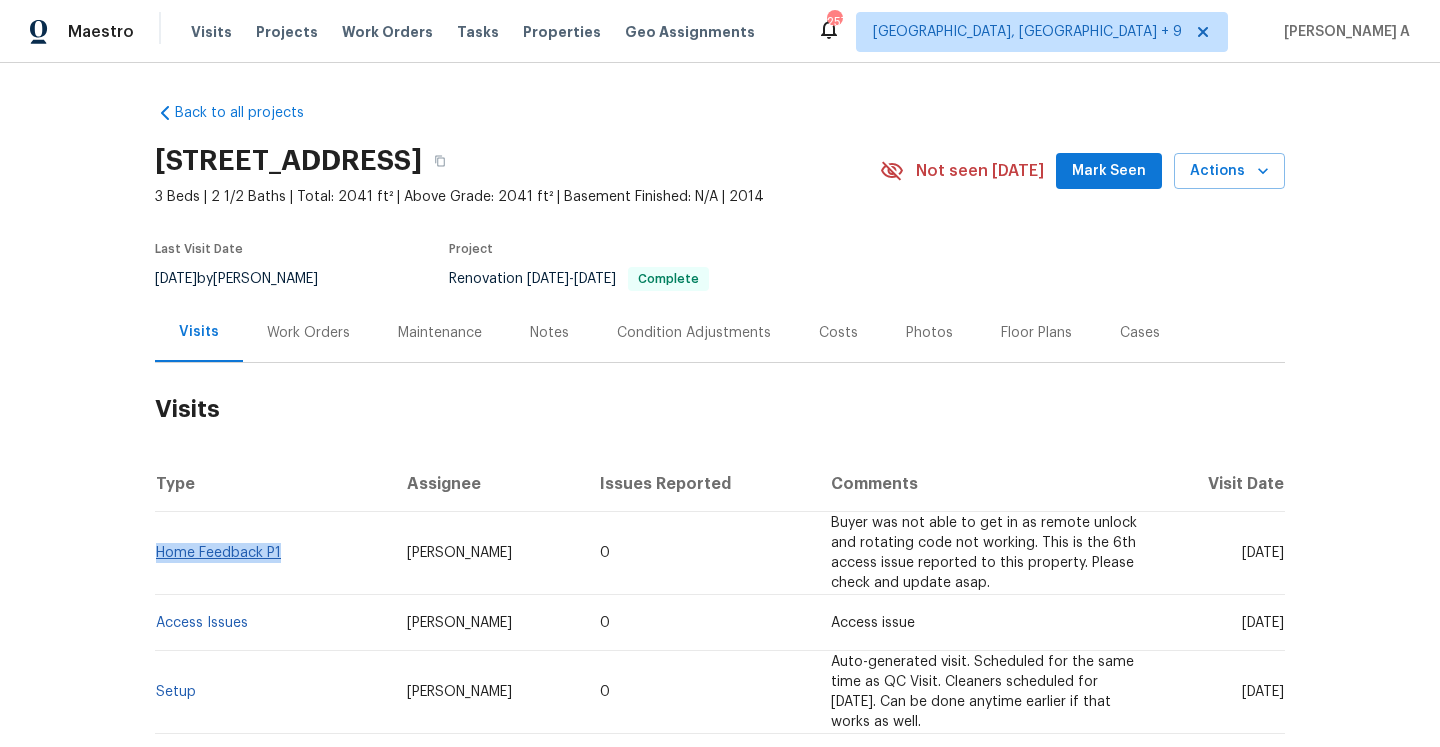 drag, startPoint x: 302, startPoint y: 561, endPoint x: 159, endPoint y: 559, distance: 143.01399 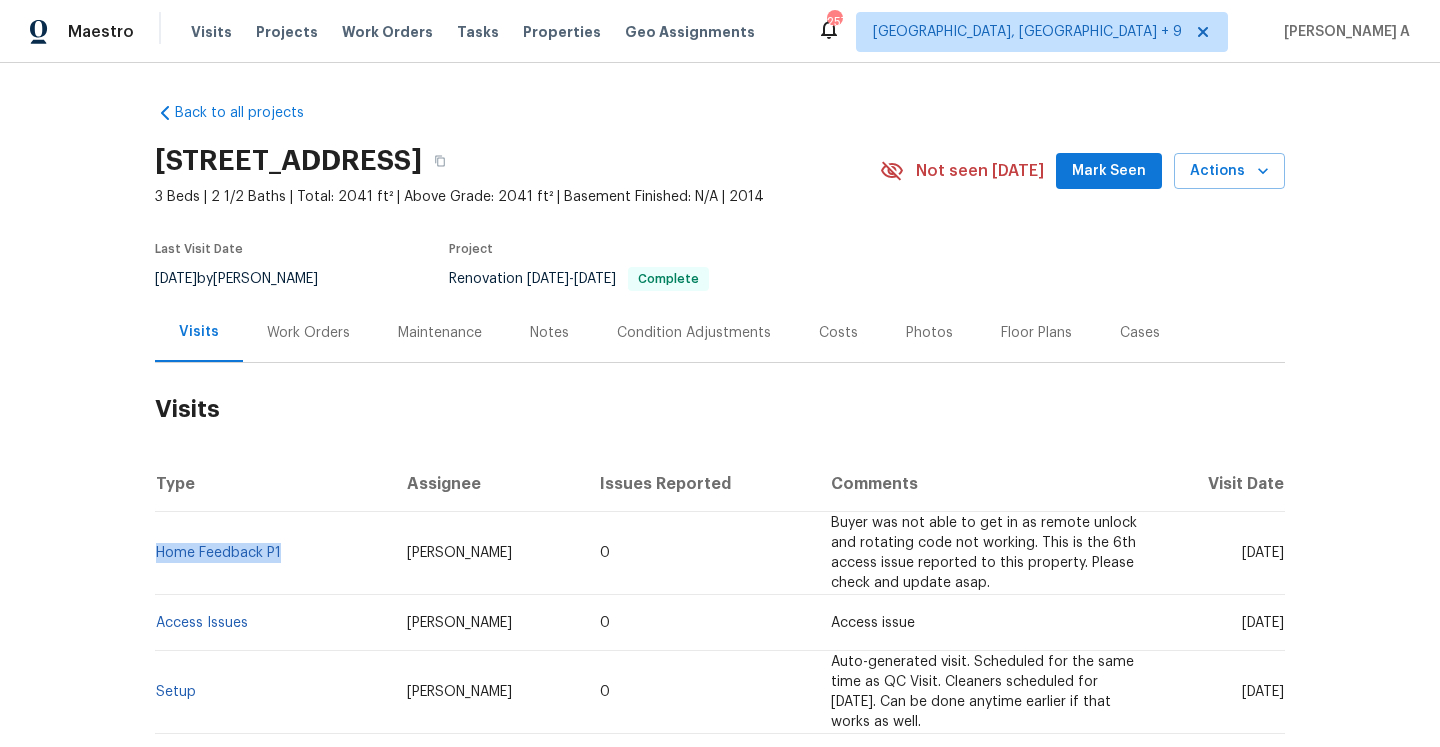 copy on "Home Feedback P1" 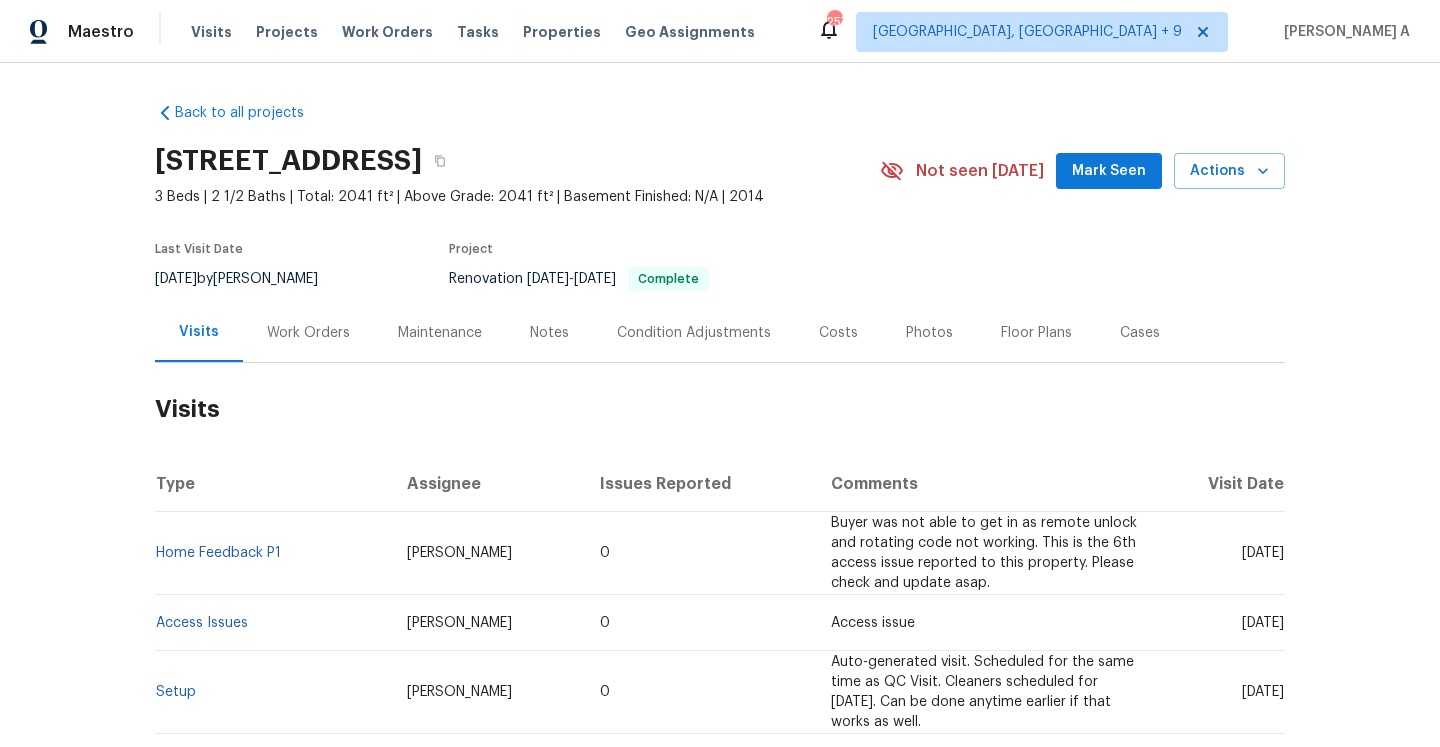 click on "Work Orders" at bounding box center (308, 333) 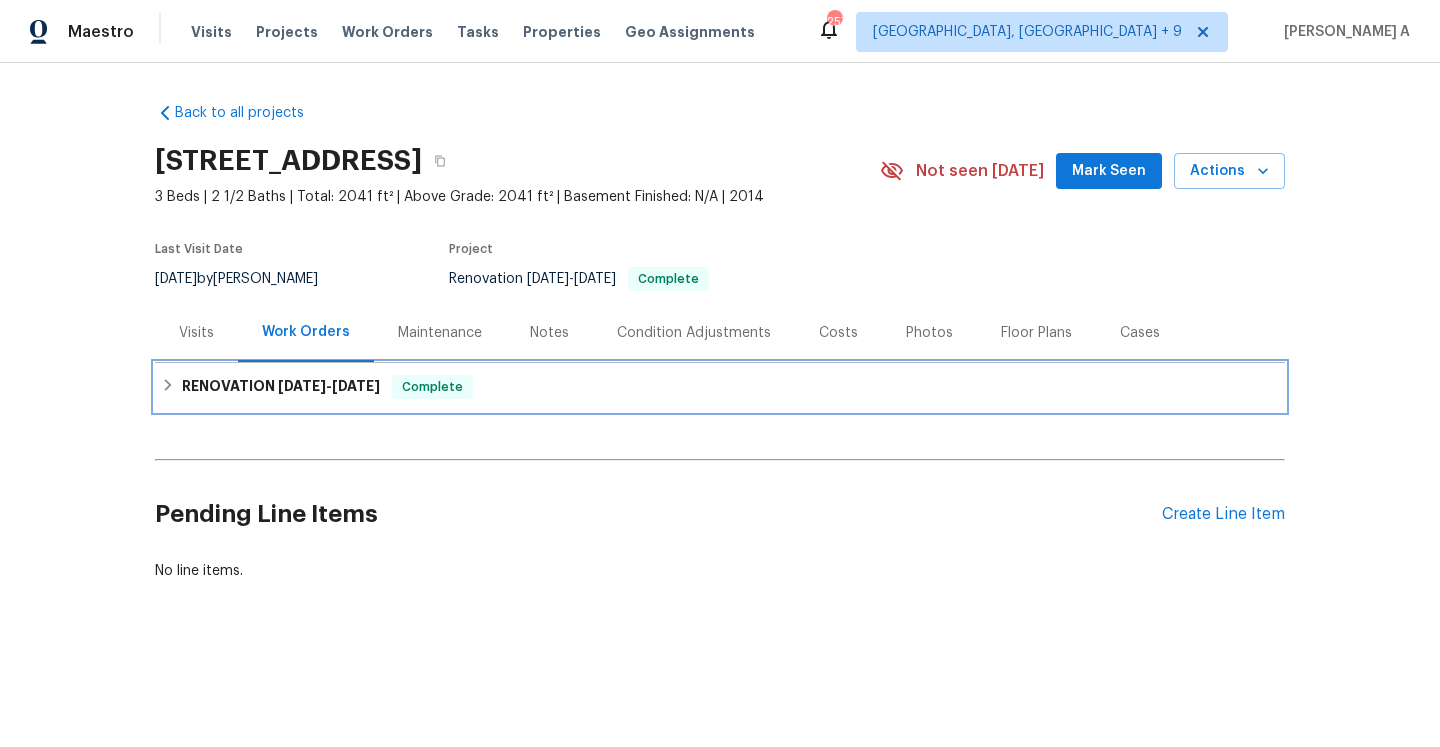 click on "[DATE]" at bounding box center (302, 386) 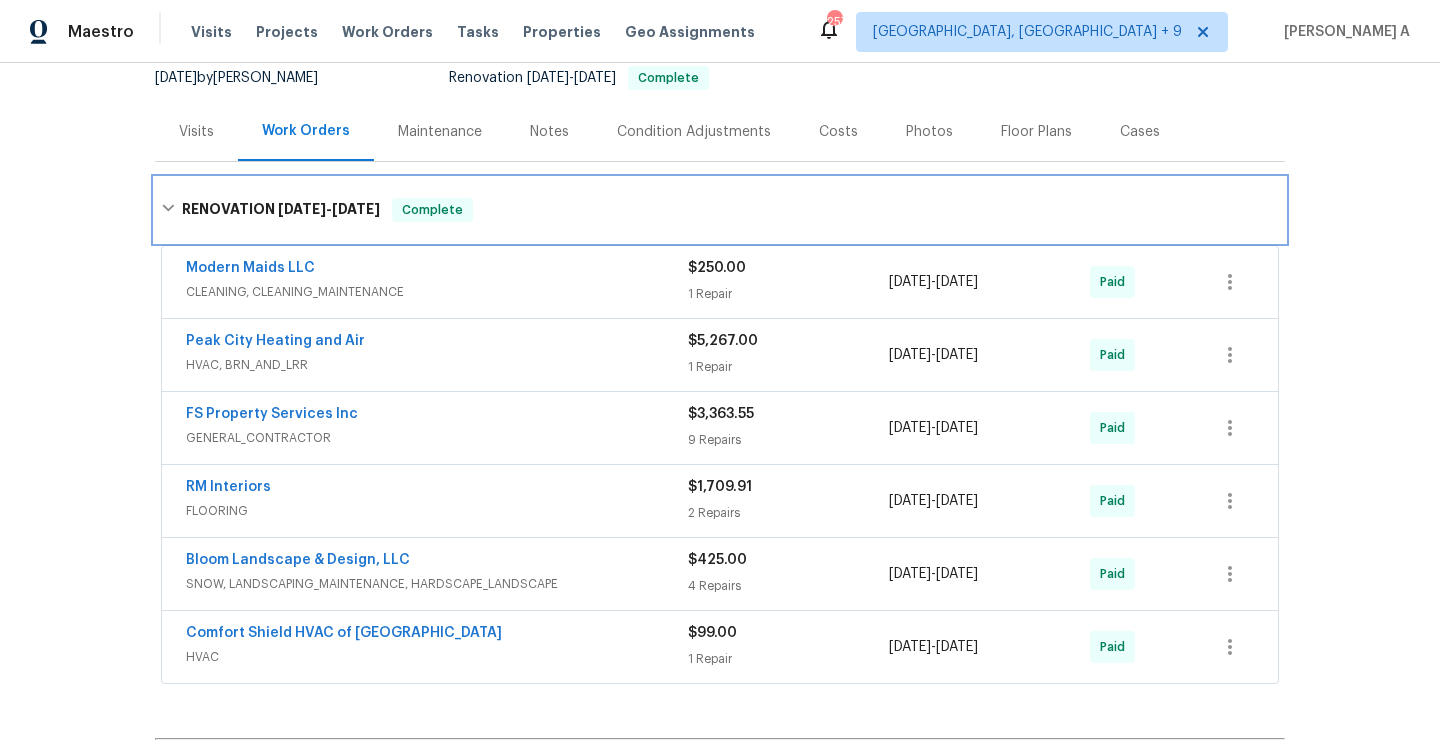 scroll, scrollTop: 250, scrollLeft: 0, axis: vertical 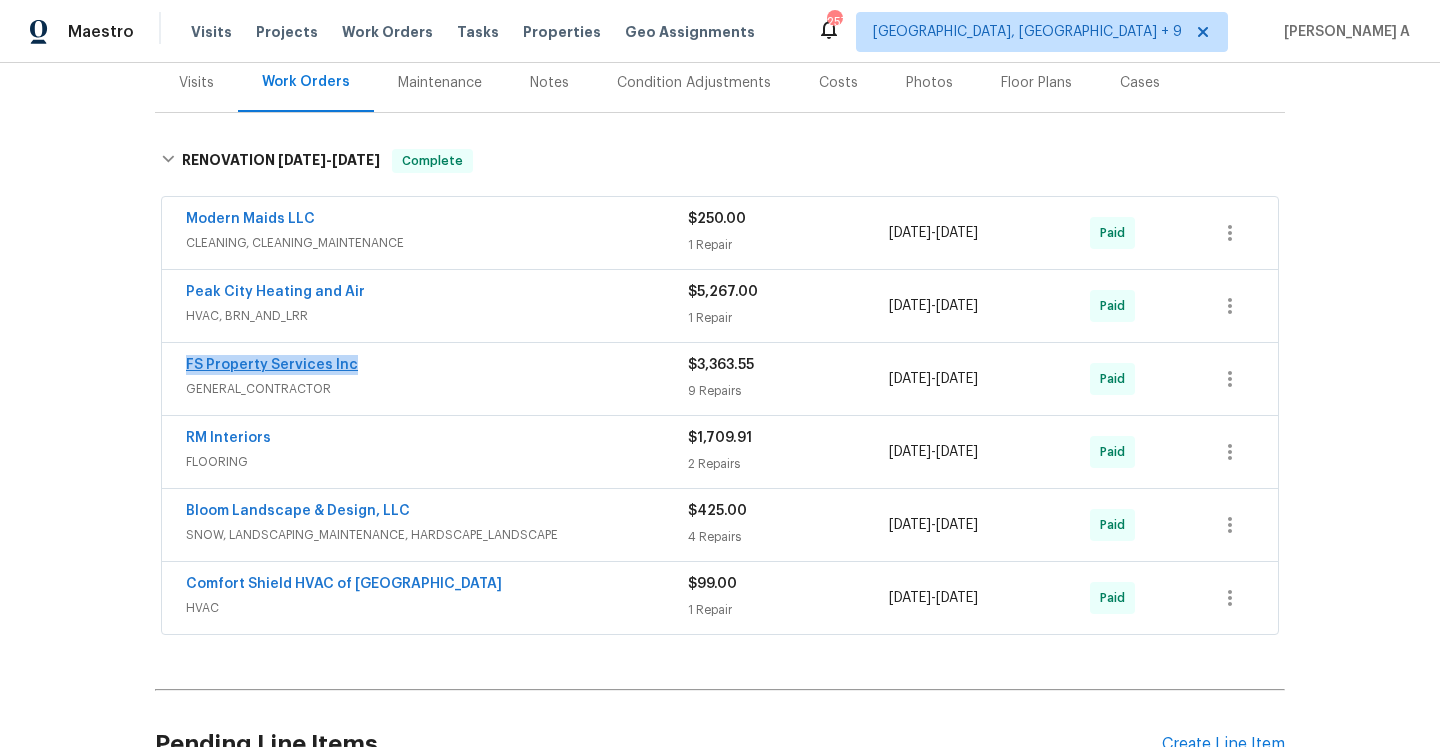 drag, startPoint x: 361, startPoint y: 357, endPoint x: 186, endPoint y: 363, distance: 175.10283 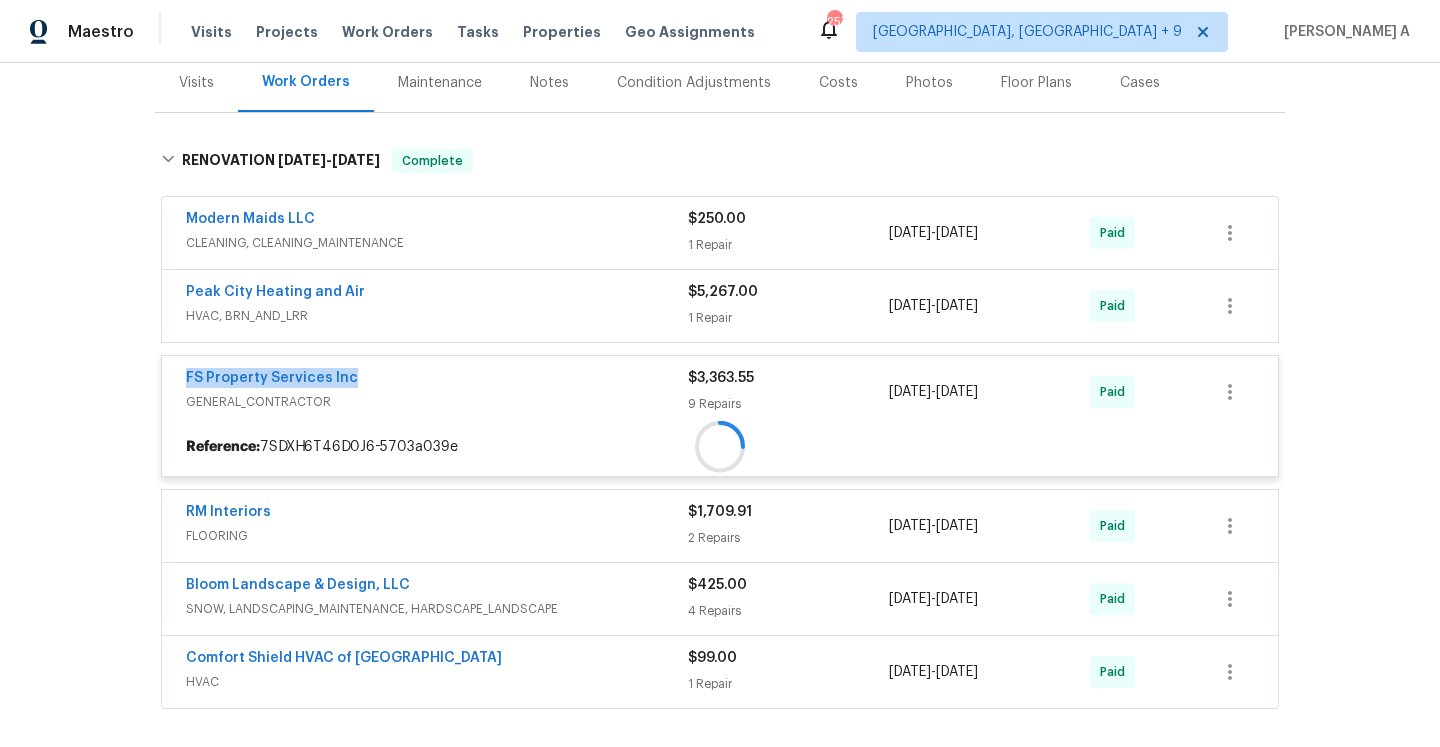copy on "FS Property Services Inc" 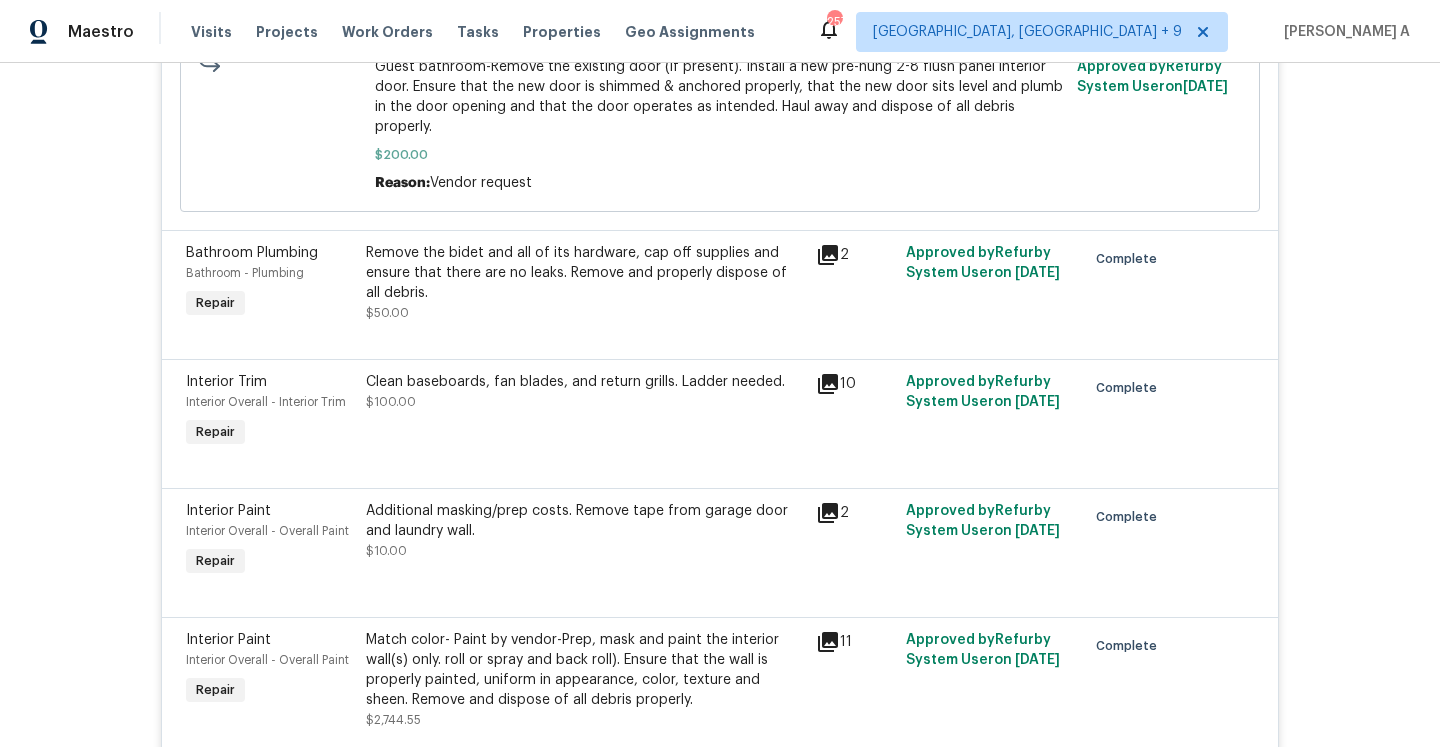 scroll, scrollTop: 0, scrollLeft: 0, axis: both 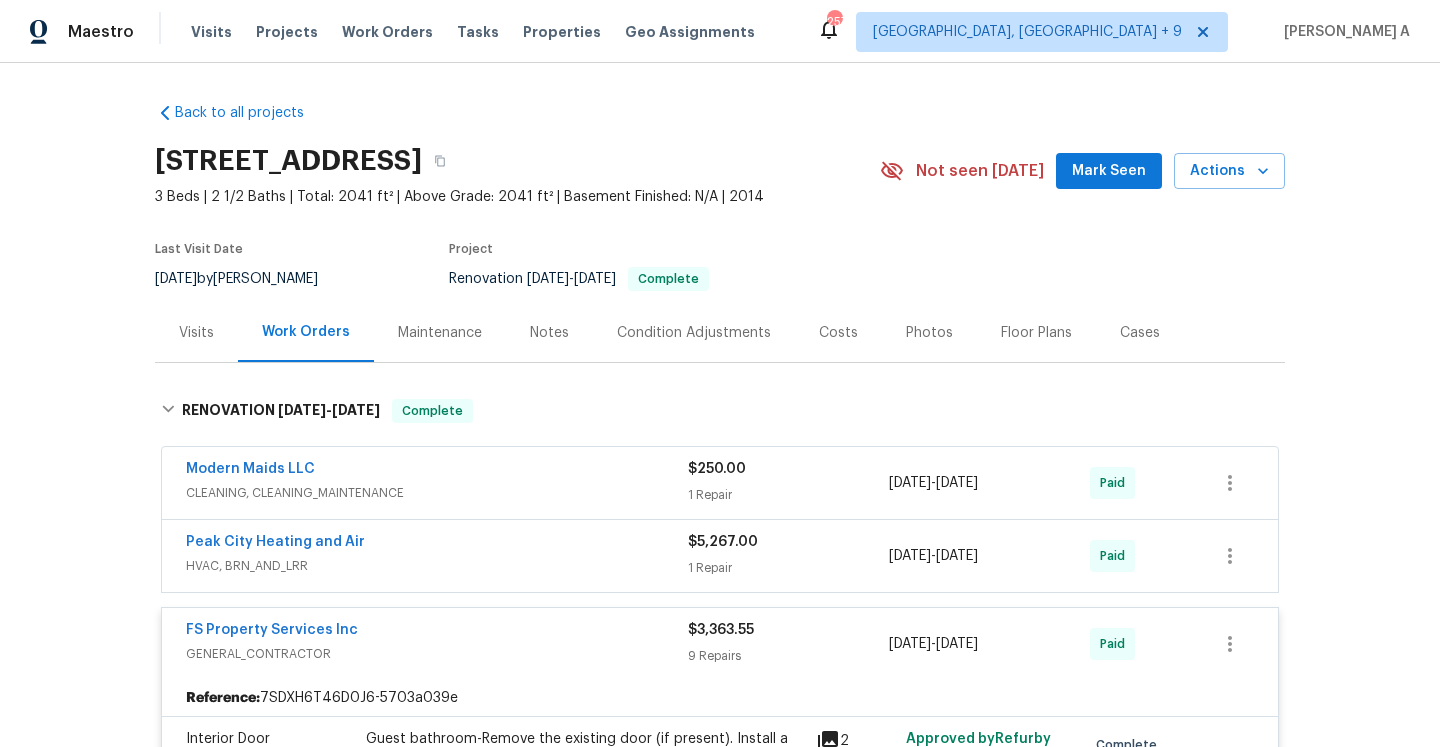 click on "Visits" at bounding box center (196, 333) 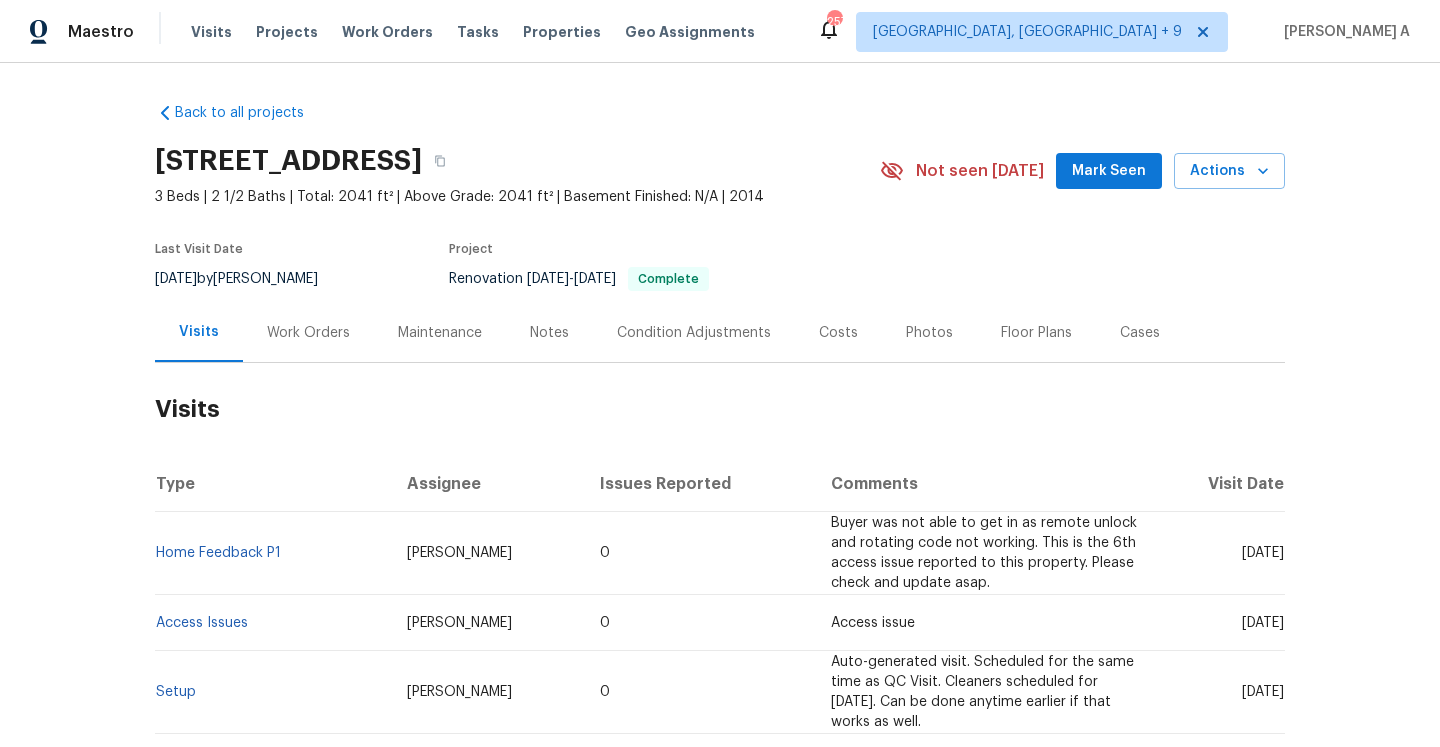 click on "[STREET_ADDRESS] 3 Beds | 2 1/2 Baths | Total: 2041 ft² | Above Grade: 2041 ft² | Basement Finished: N/A | 2014 Not seen [DATE] Mark Seen Actions" at bounding box center [720, 171] 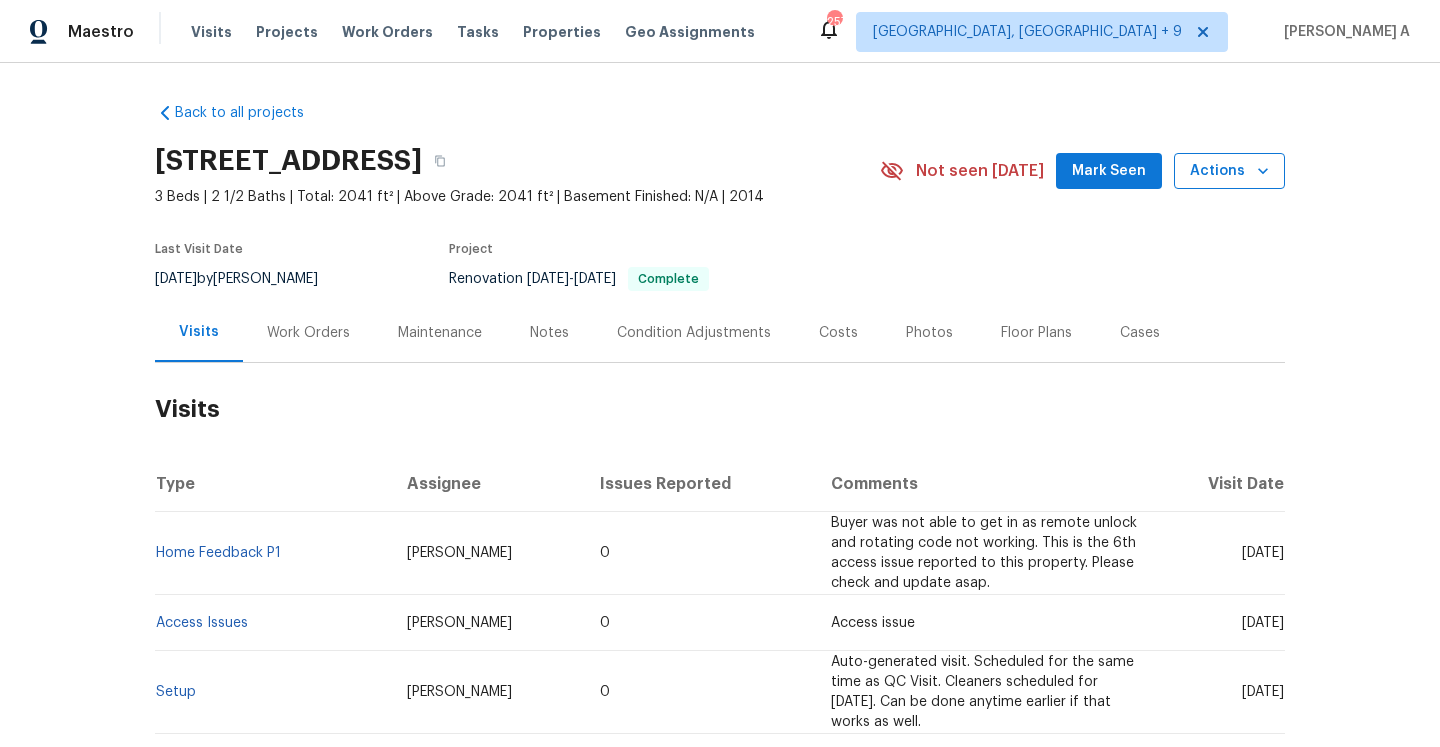 click on "Actions" at bounding box center [1229, 171] 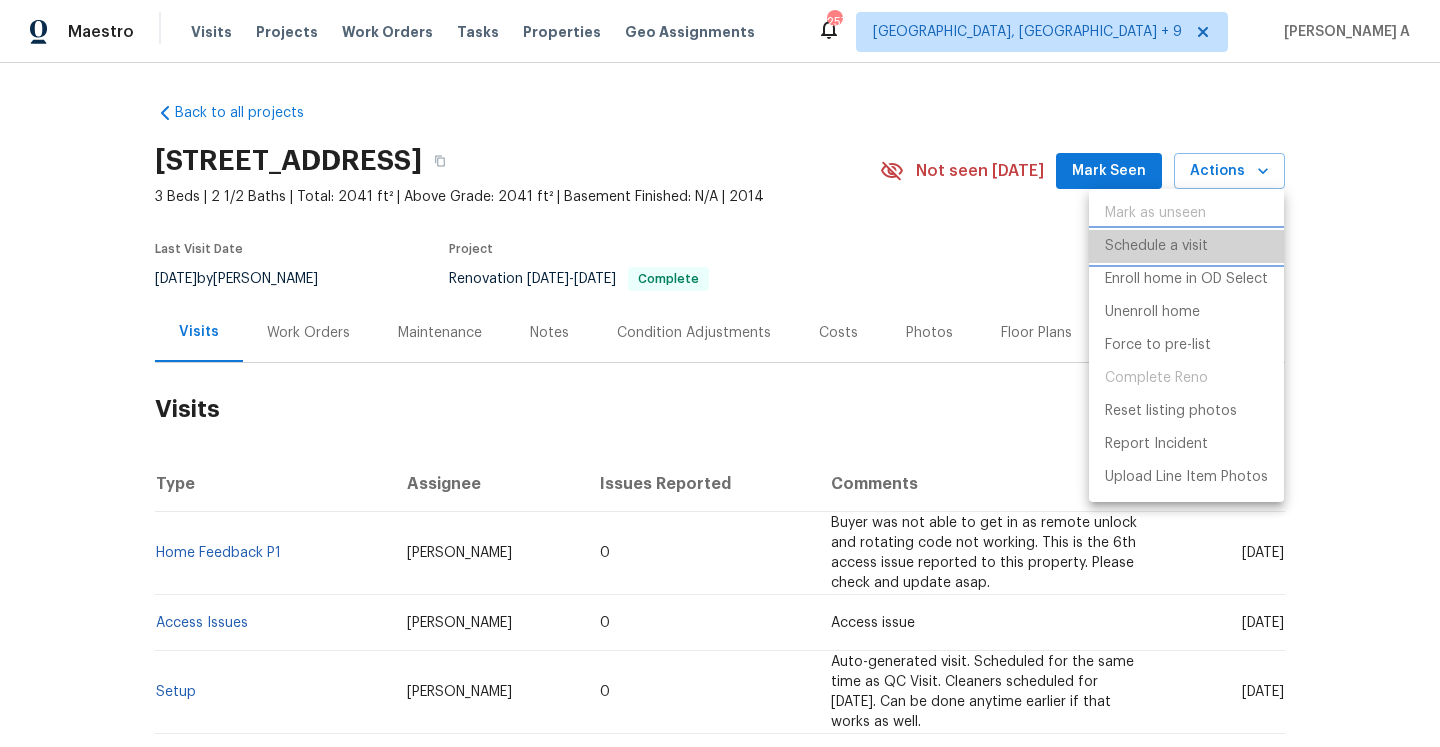 click on "Schedule a visit" at bounding box center [1186, 246] 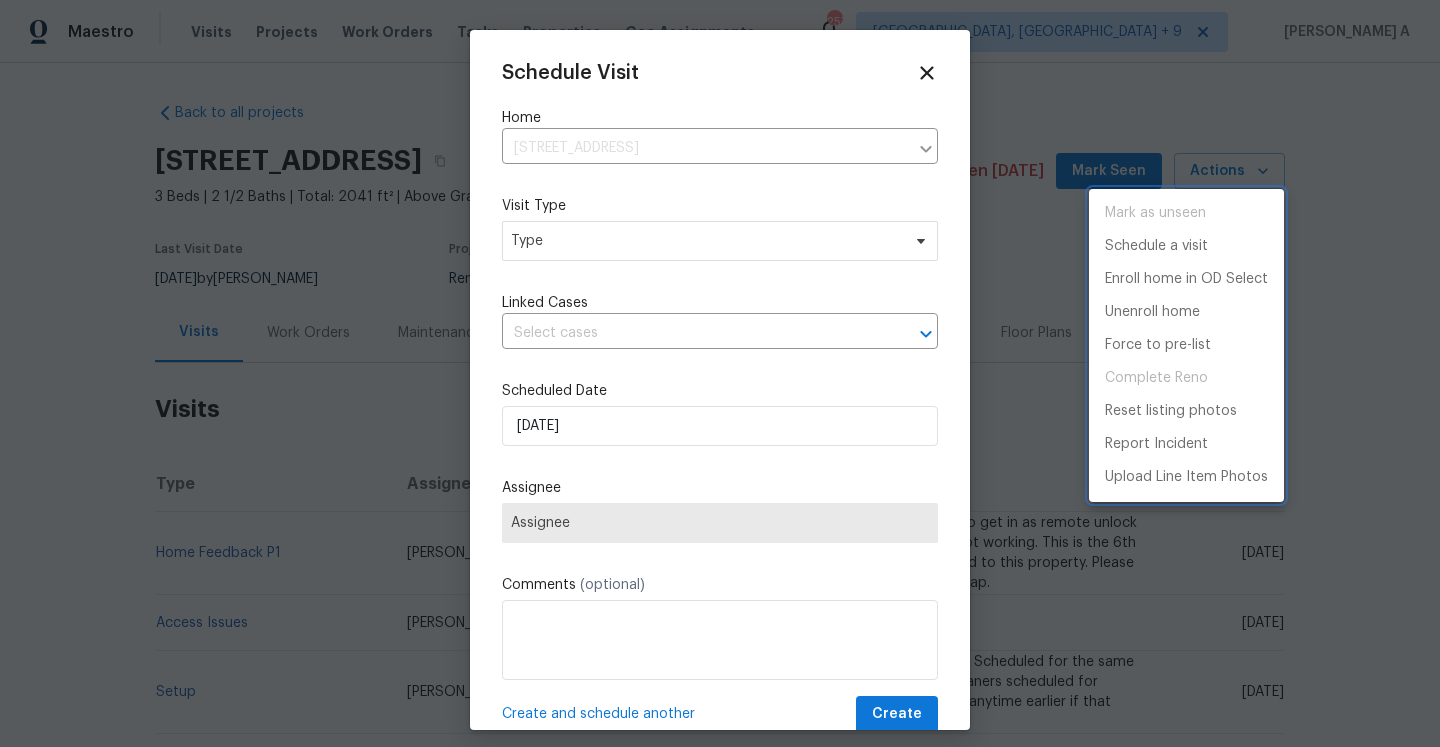 click at bounding box center (720, 373) 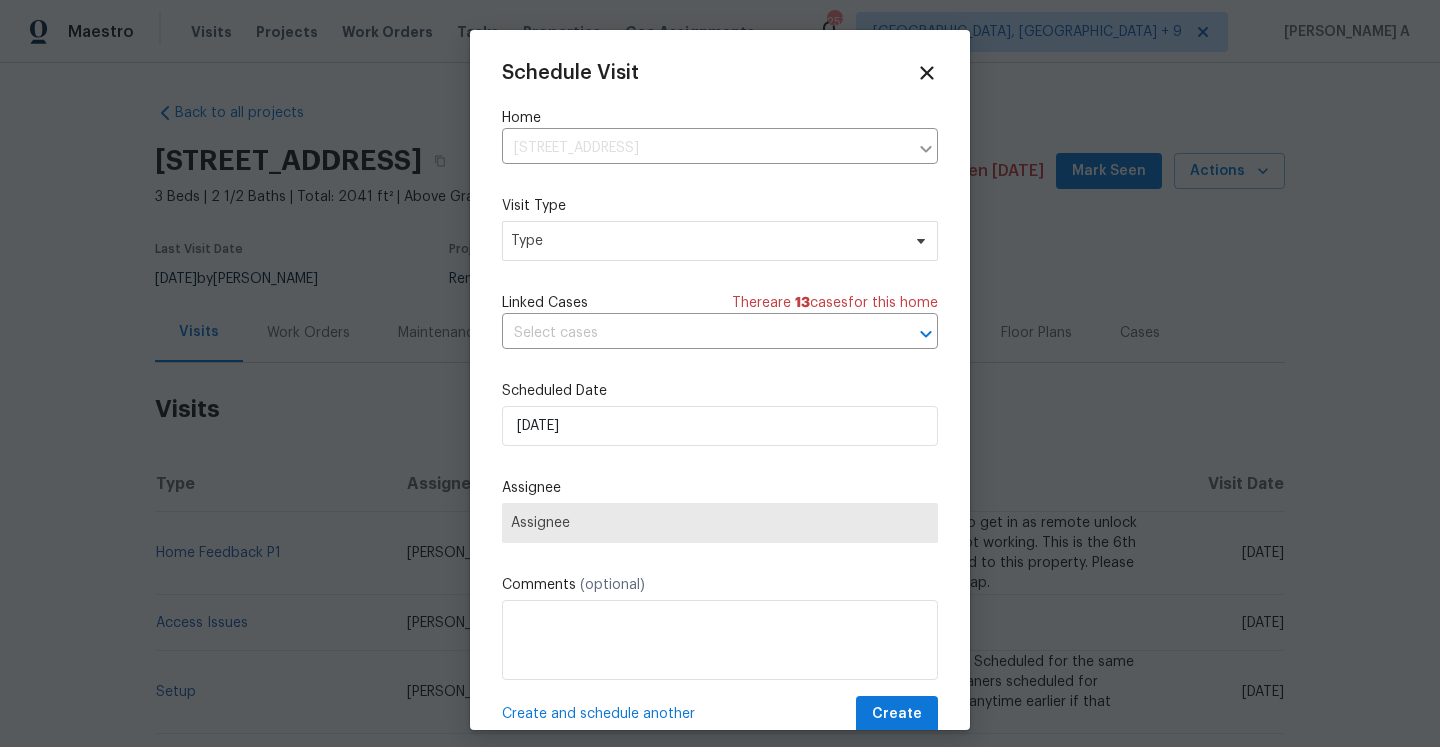 click on "Mark as unseen Schedule a visit Enroll home in OD Select Unenroll home Force to pre-list Complete Reno   Reset listing photos Report Incident Upload Line Item Photos" at bounding box center [720, 373] 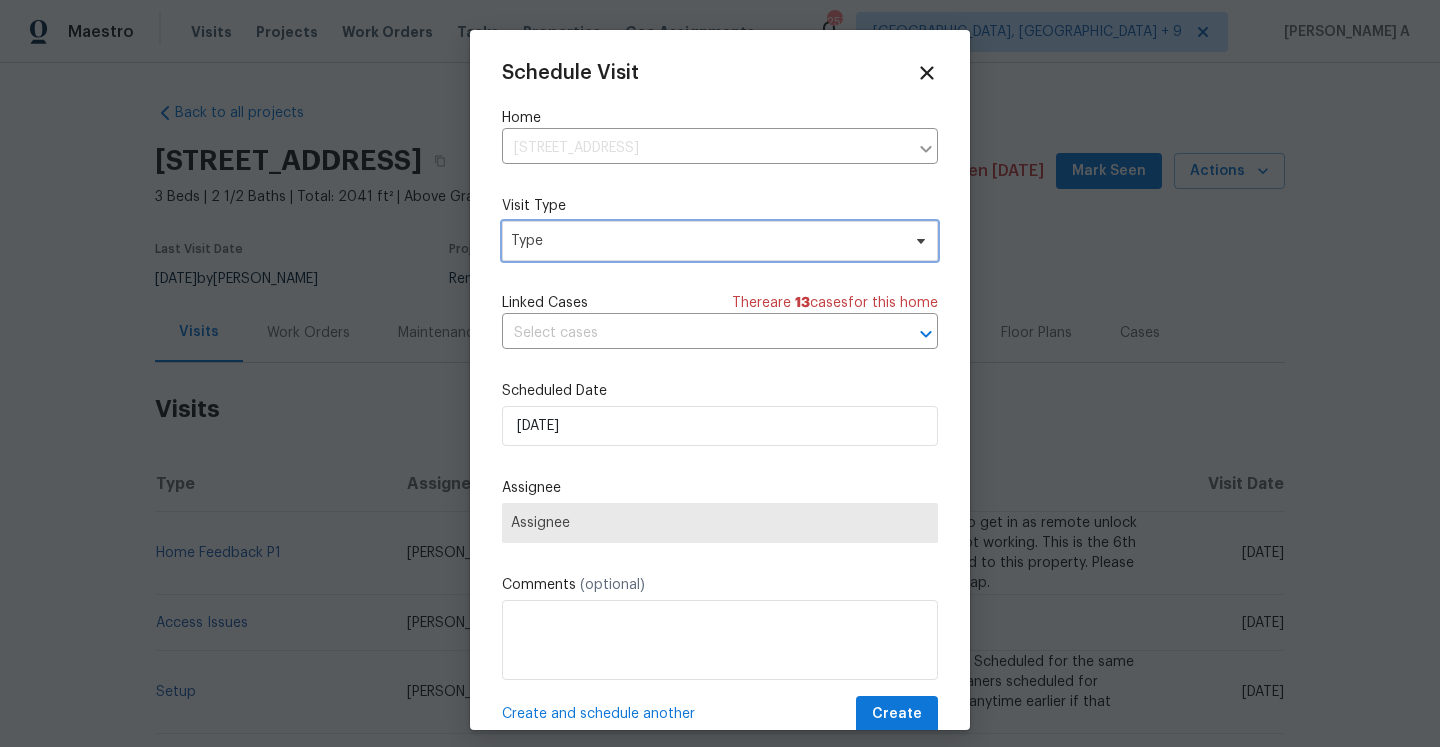 click on "Type" at bounding box center [720, 241] 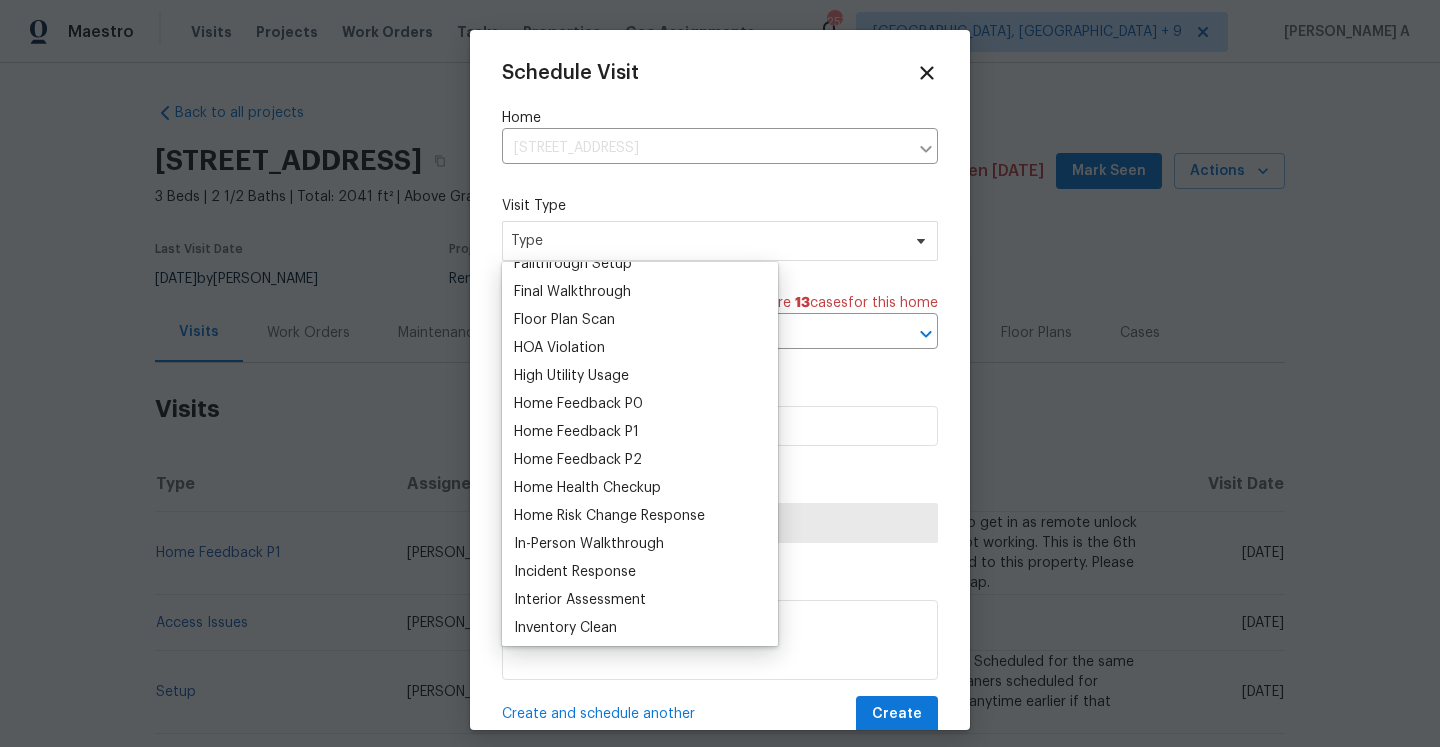 scroll, scrollTop: 531, scrollLeft: 0, axis: vertical 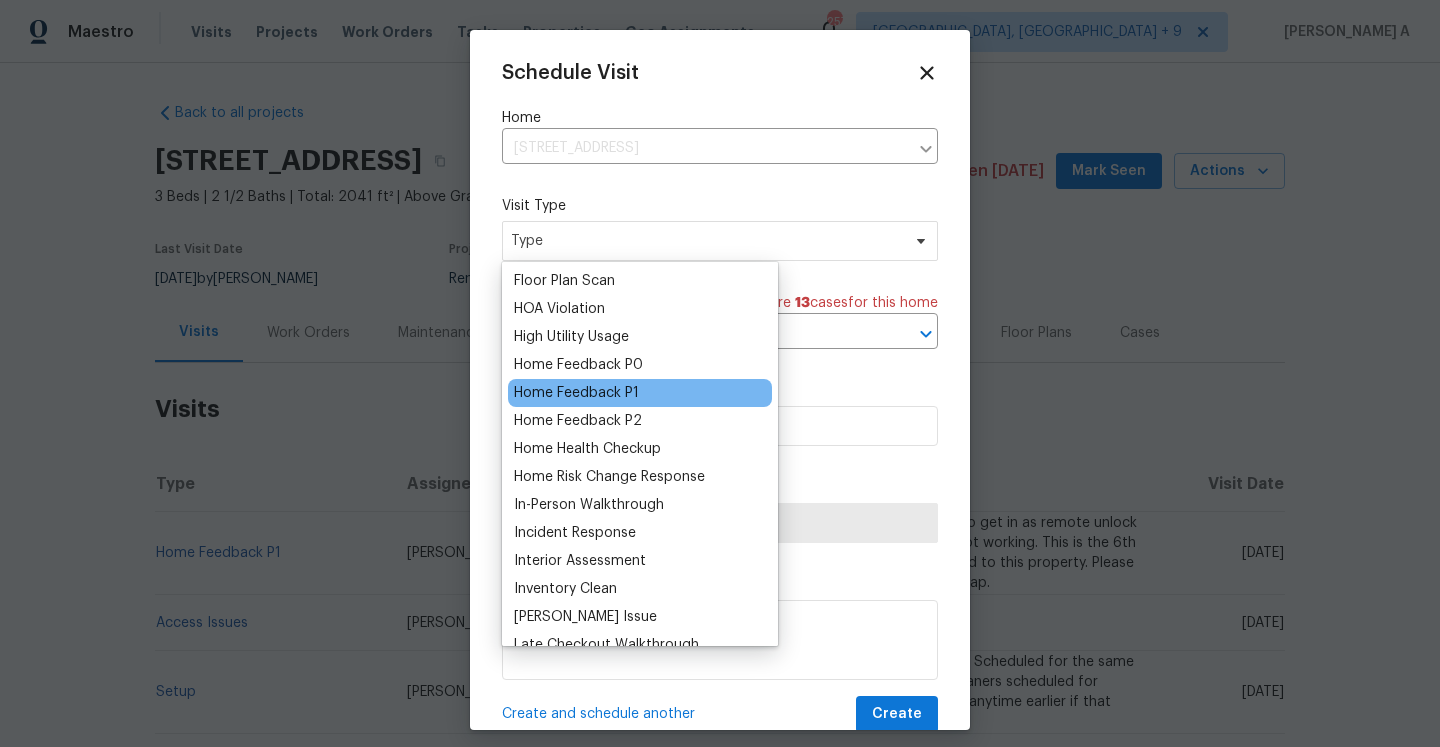 click on "Home Feedback P1" at bounding box center [576, 393] 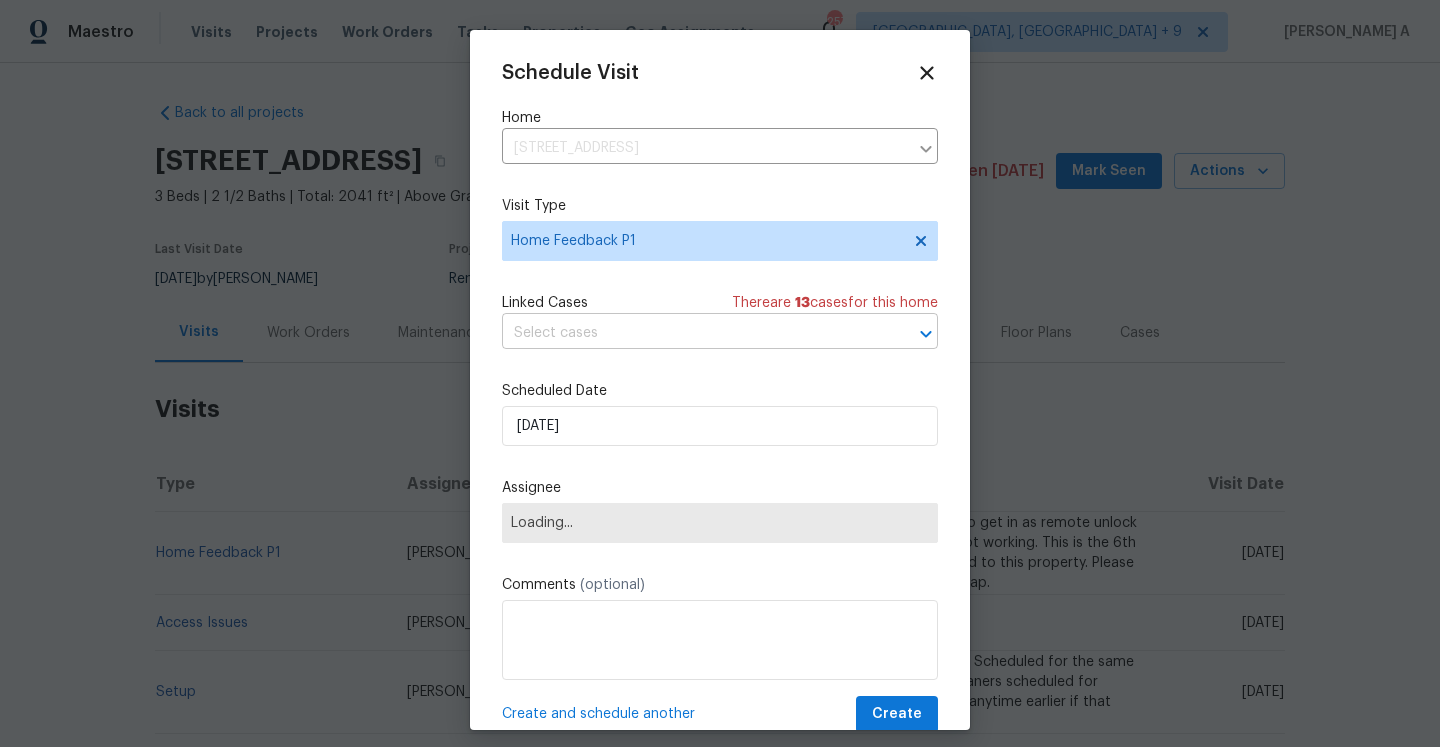 click at bounding box center (692, 333) 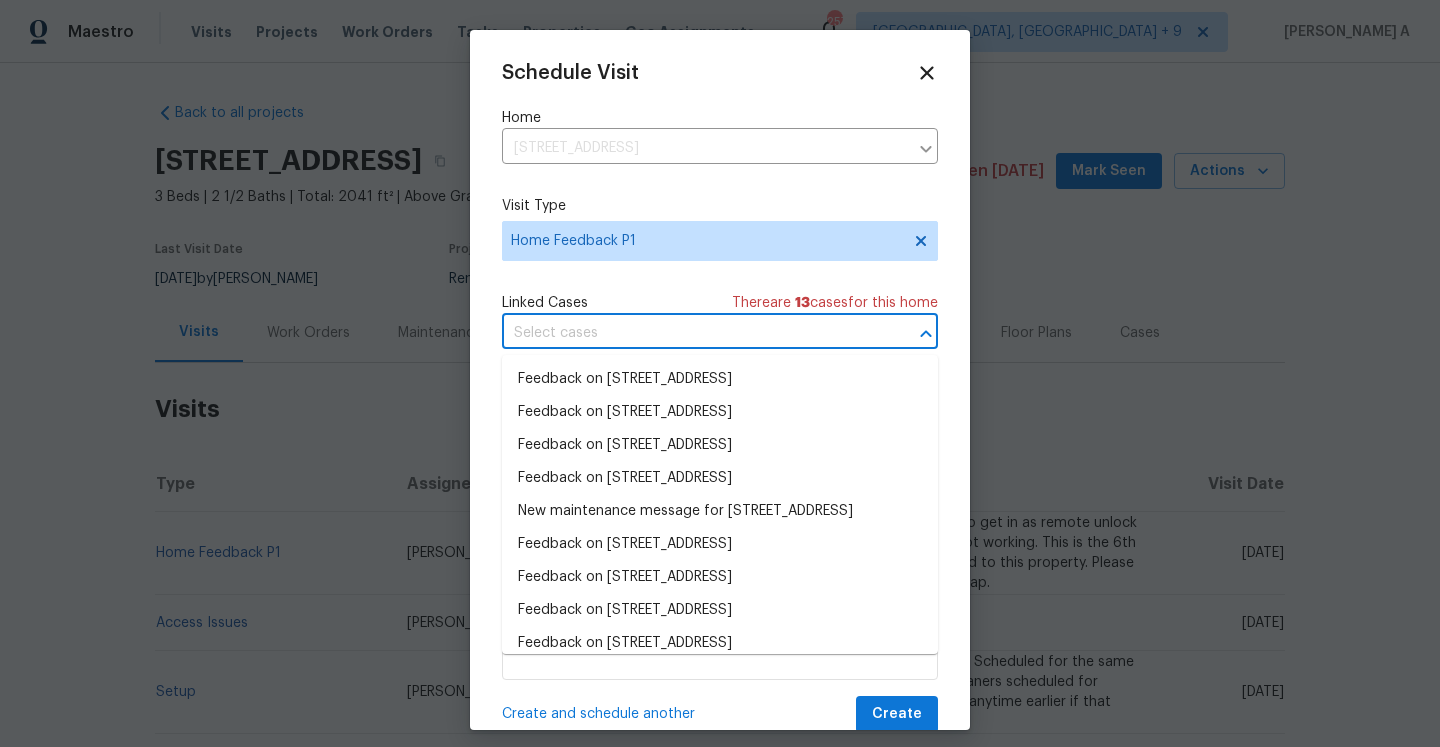 click on "Feedback on [STREET_ADDRESS] Feedback on [STREET_ADDRESS] Feedback on [STREET_ADDRESS] Feedback on [STREET_ADDRESS] New maintenance message for [STREET_ADDRESS] Feedback on [STREET_ADDRESS] Feedback on [STREET_ADDRESS] Feedback on [STREET_ADDRESS] Feedback on [STREET_ADDRESS] Feedback on [STREET_ADDRESS] Feedback on [STREET_ADDRESS] [STREET_ADDRESS][PERSON_NAME] 5/14 [PERSON_NAME] Demand for [STREET_ADDRESS]" at bounding box center (720, 504) 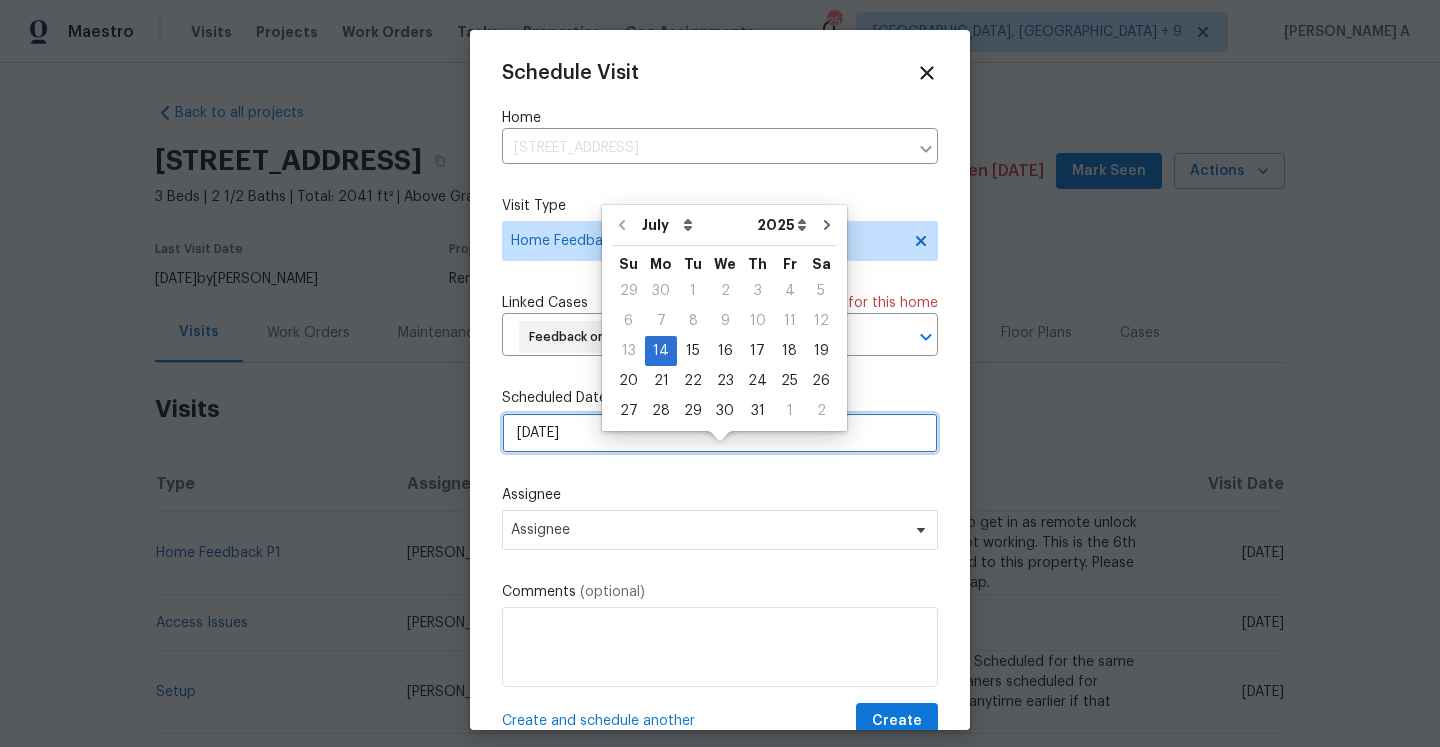 click on "[DATE]" at bounding box center [720, 433] 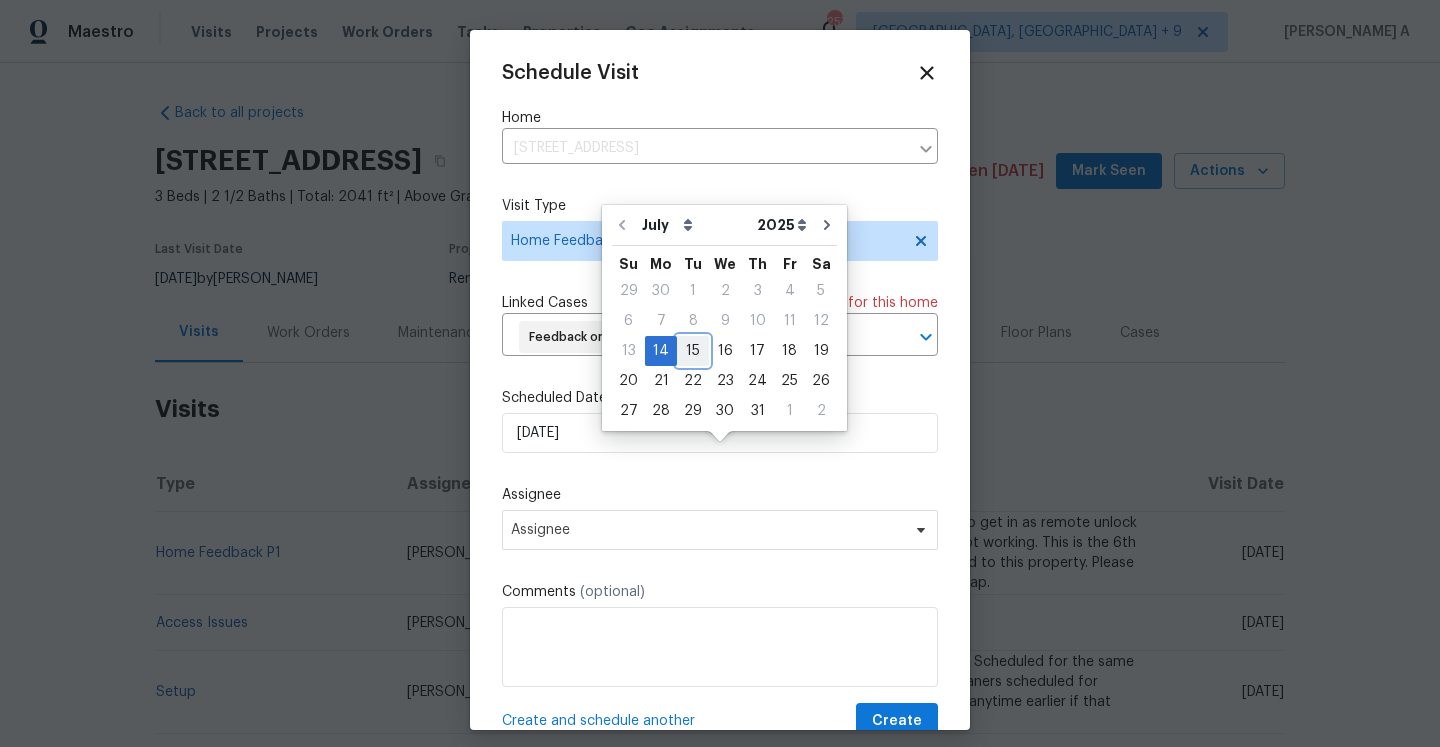 click on "15" at bounding box center (693, 351) 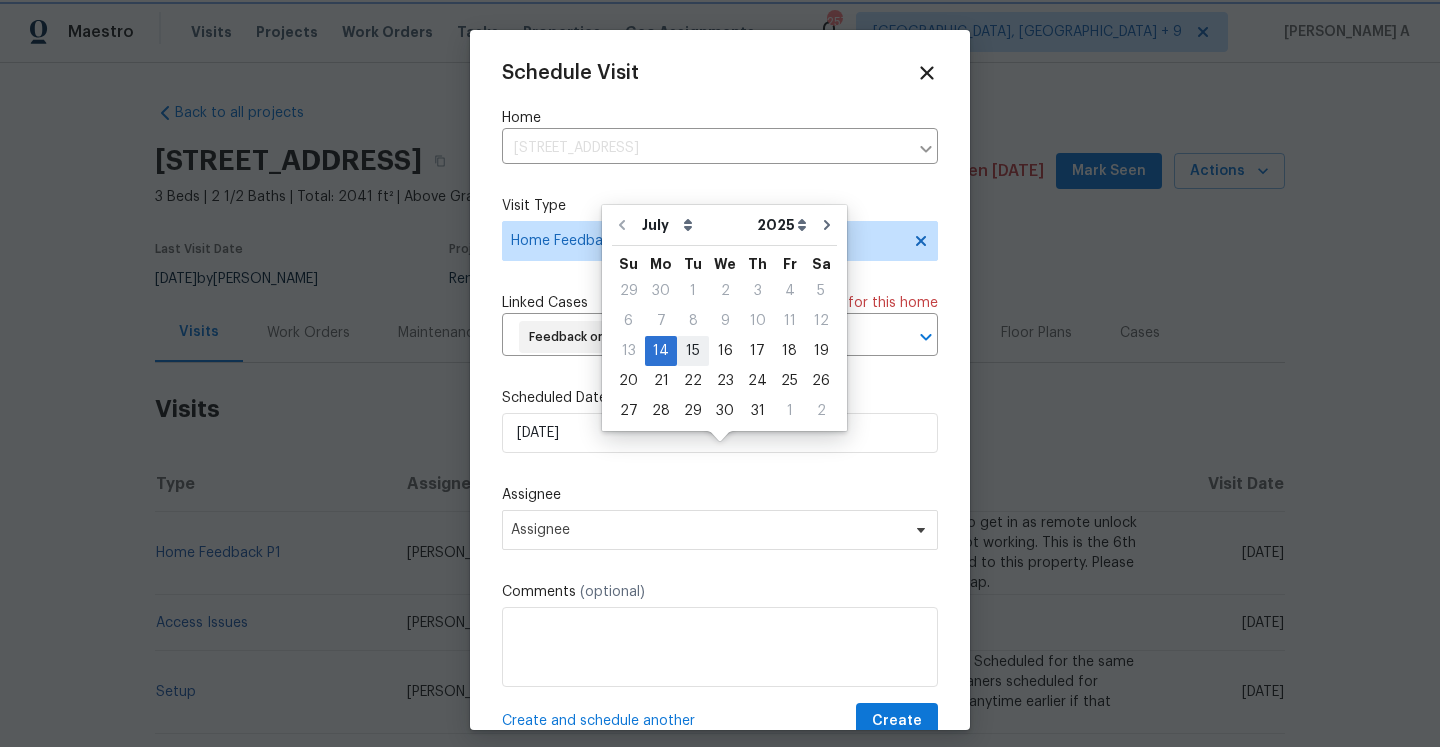 type on "[DATE]" 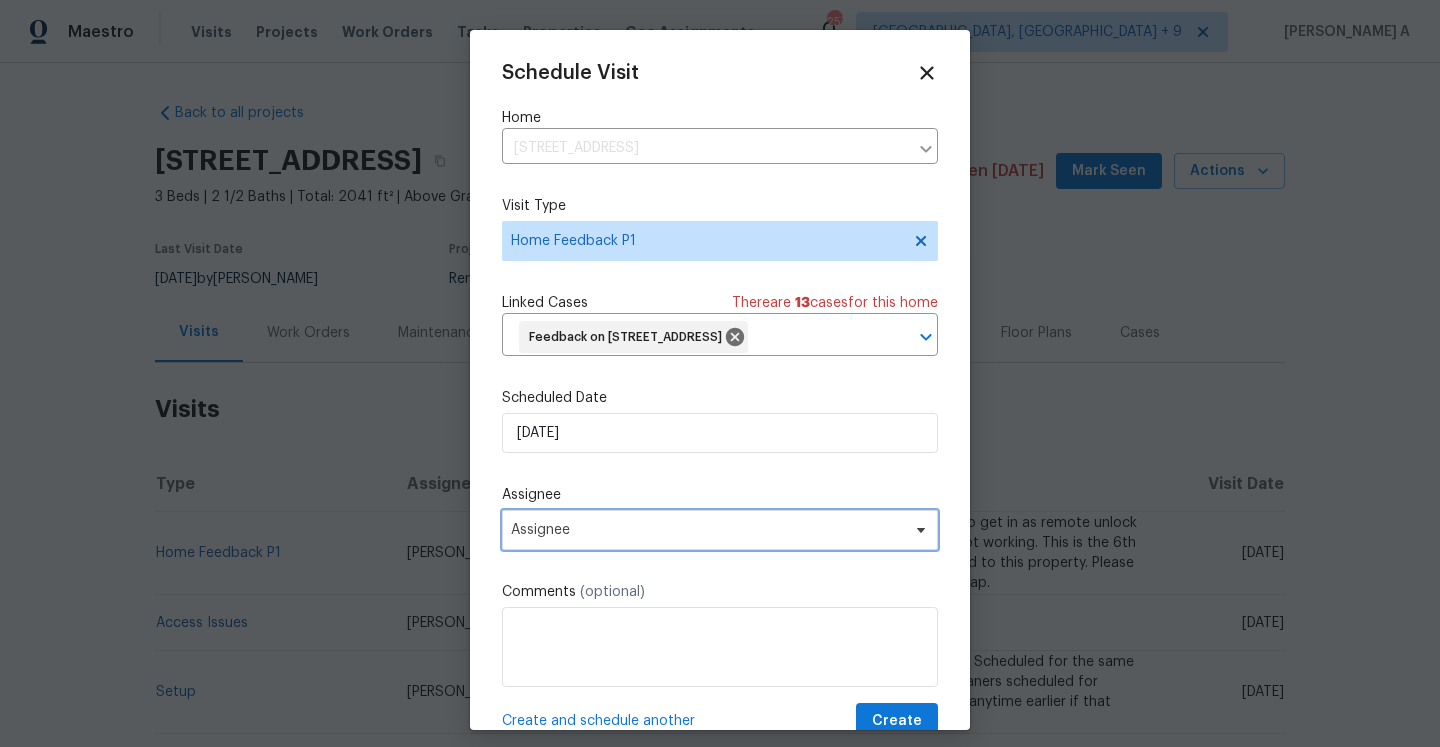 click on "Assignee" at bounding box center (720, 530) 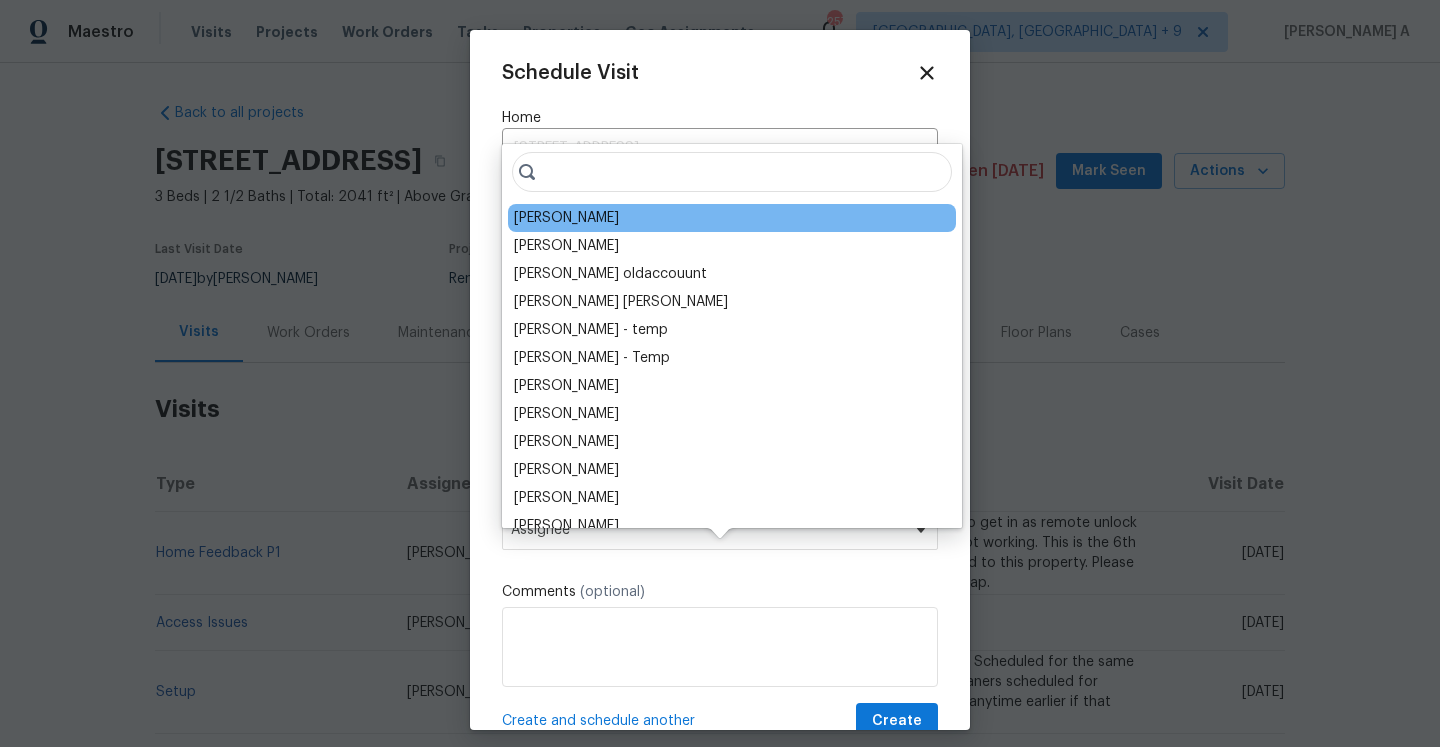 click on "[PERSON_NAME]" at bounding box center (566, 218) 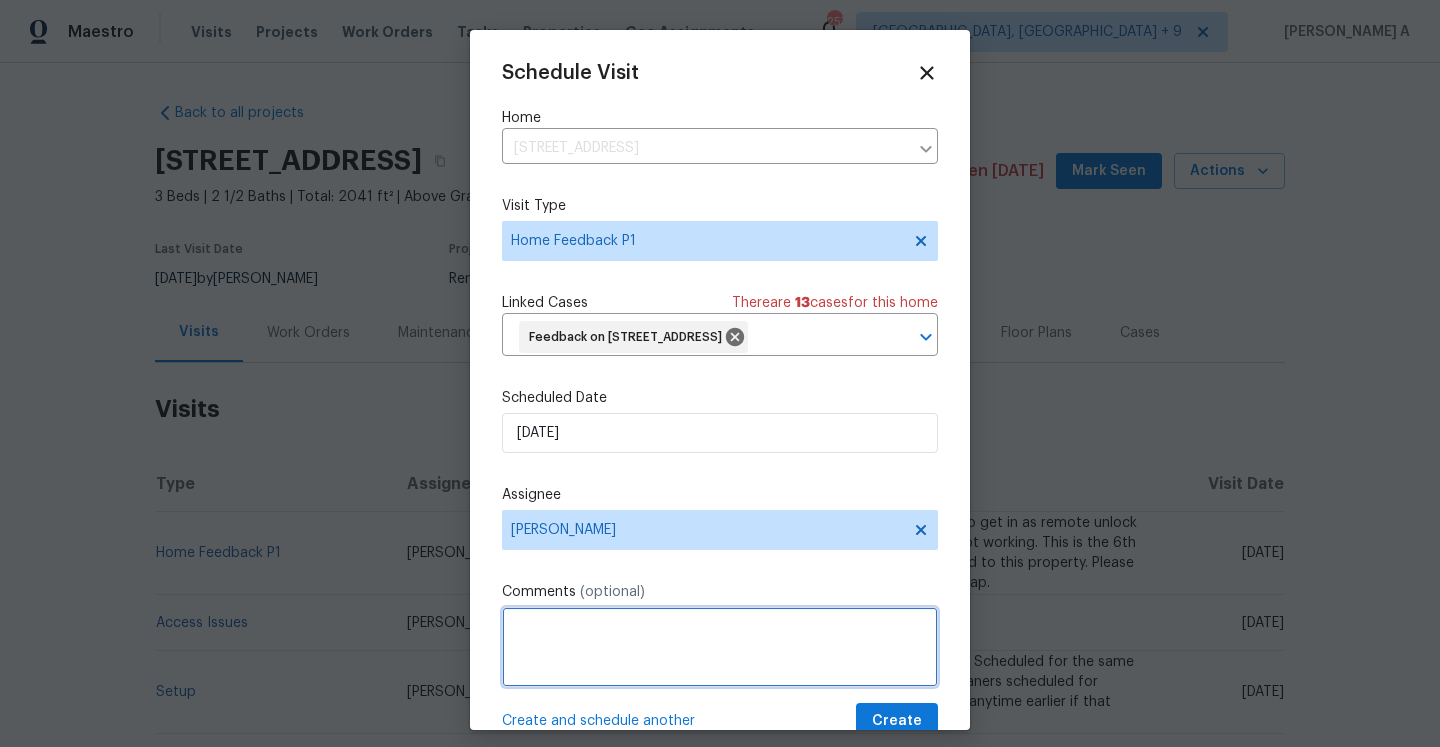 click at bounding box center [720, 647] 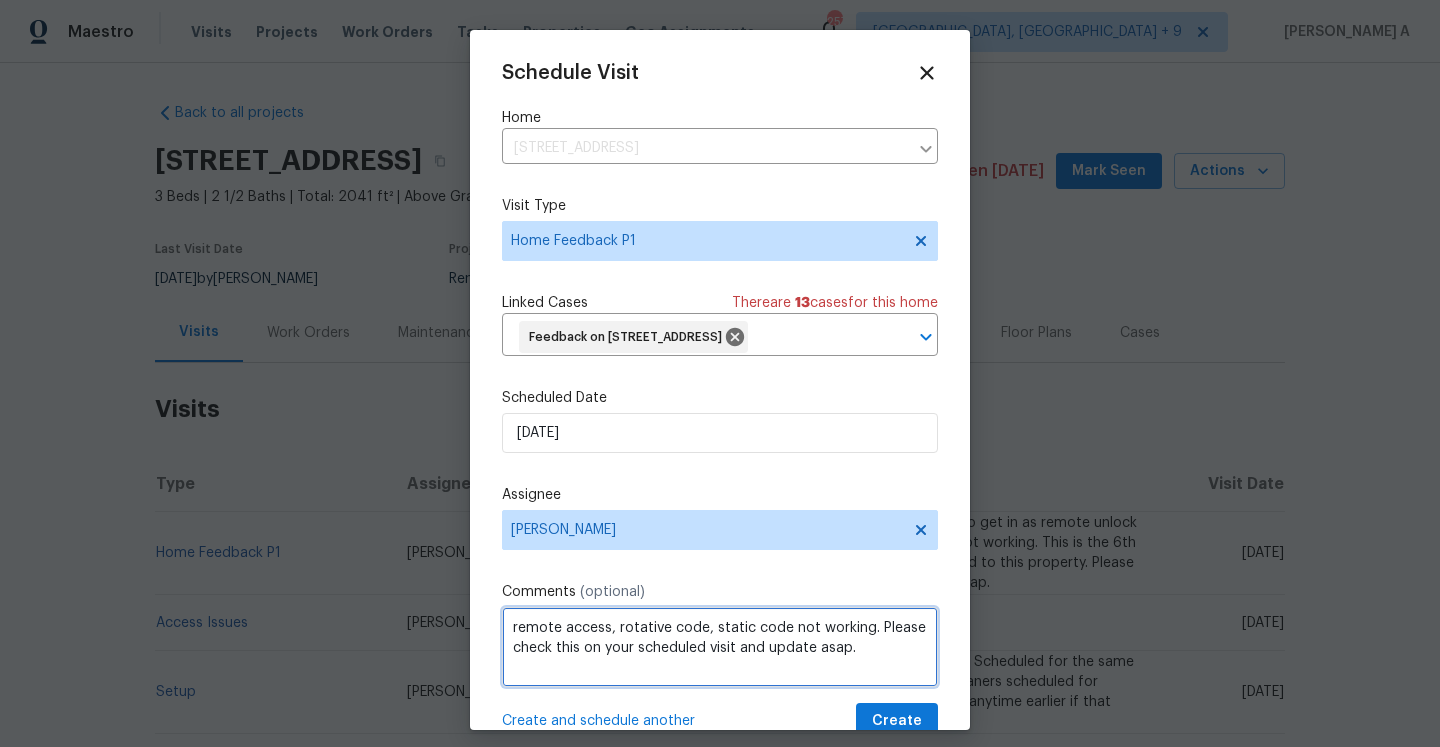 scroll, scrollTop: 74, scrollLeft: 0, axis: vertical 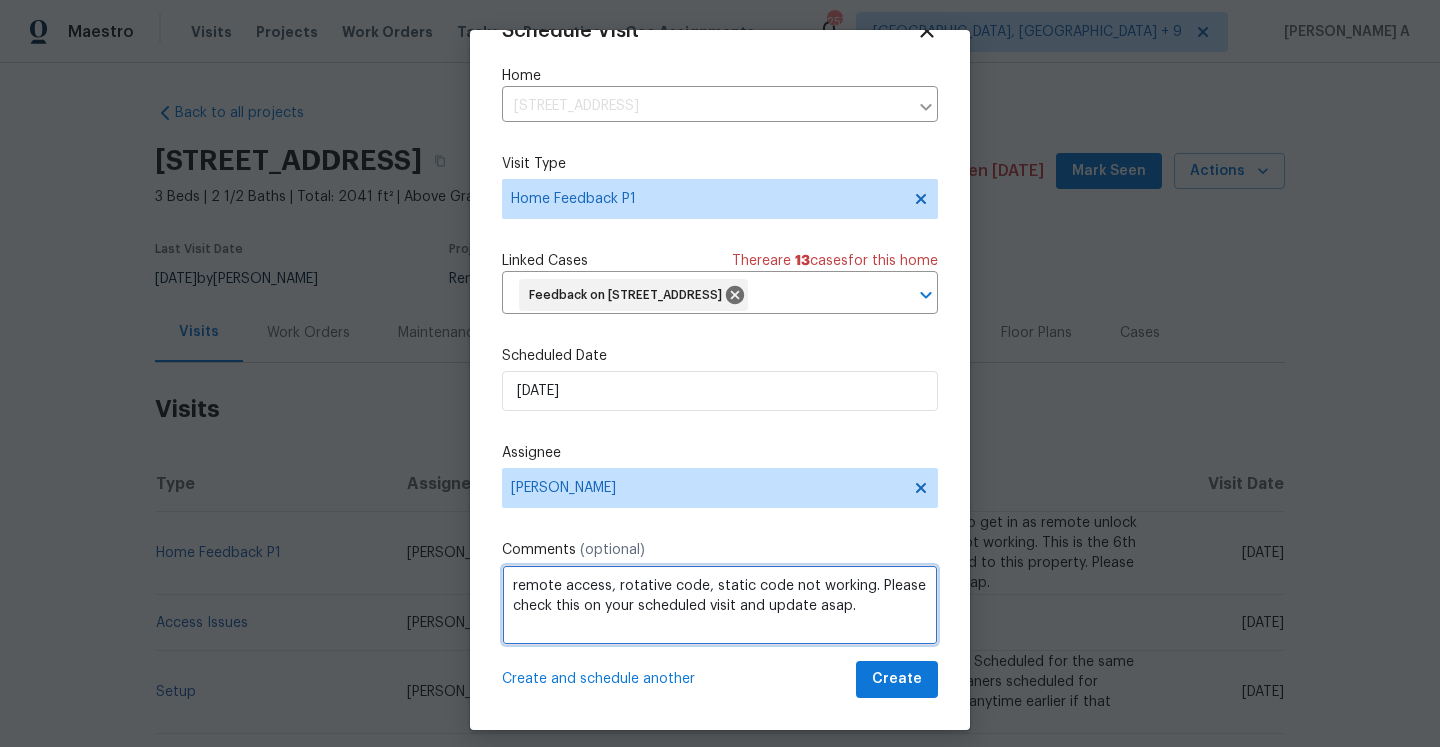 click on "Correct the capitalization" 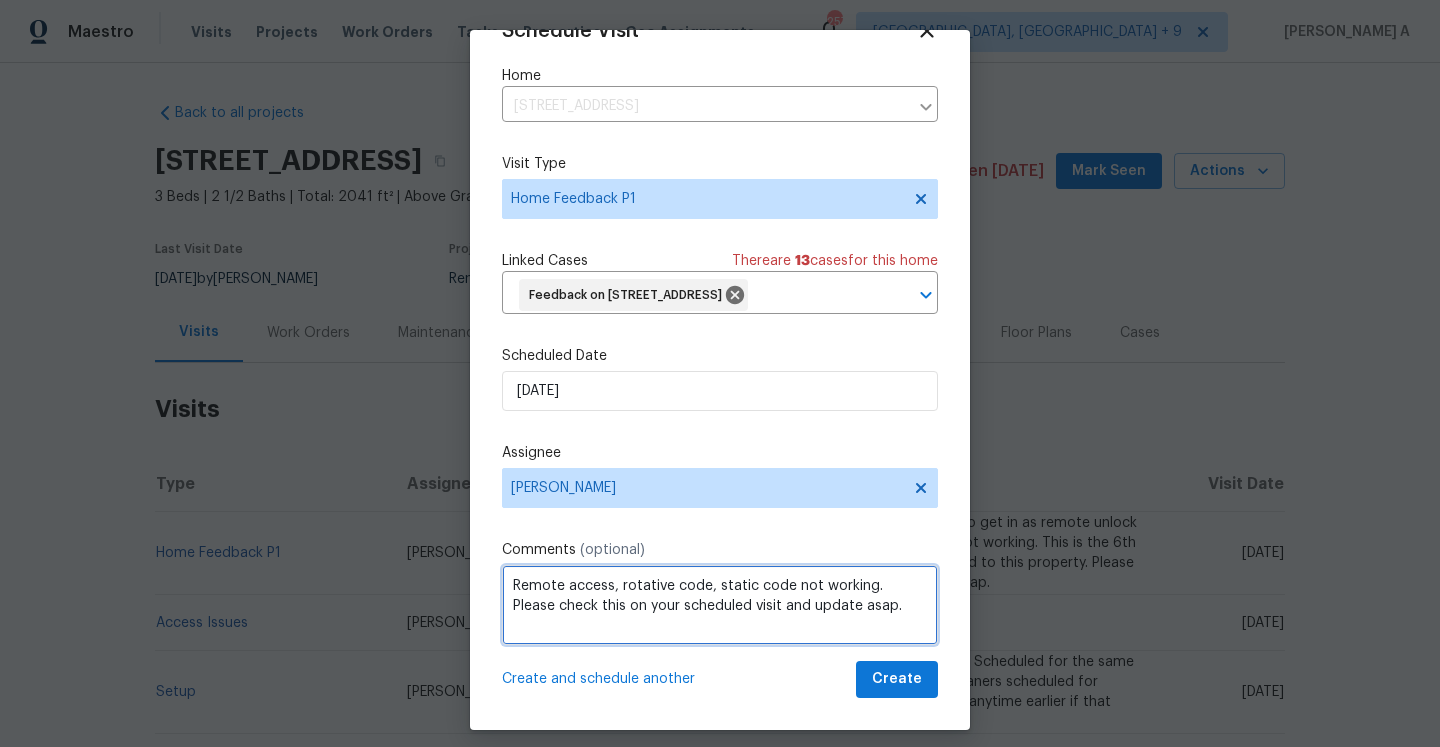 type on "Remote access, rotative code, static code not working. Please check this on your scheduled visit and update asap." 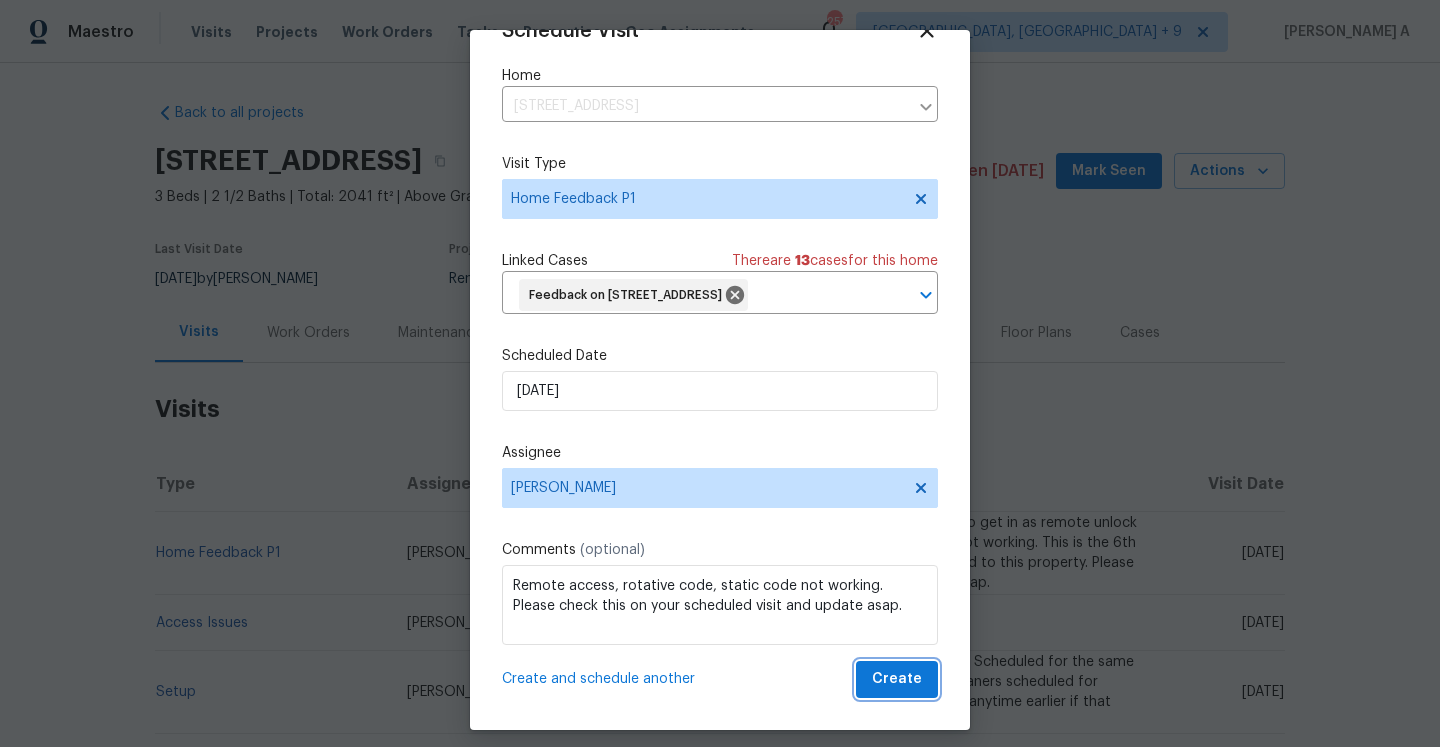 click on "Create" at bounding box center [897, 679] 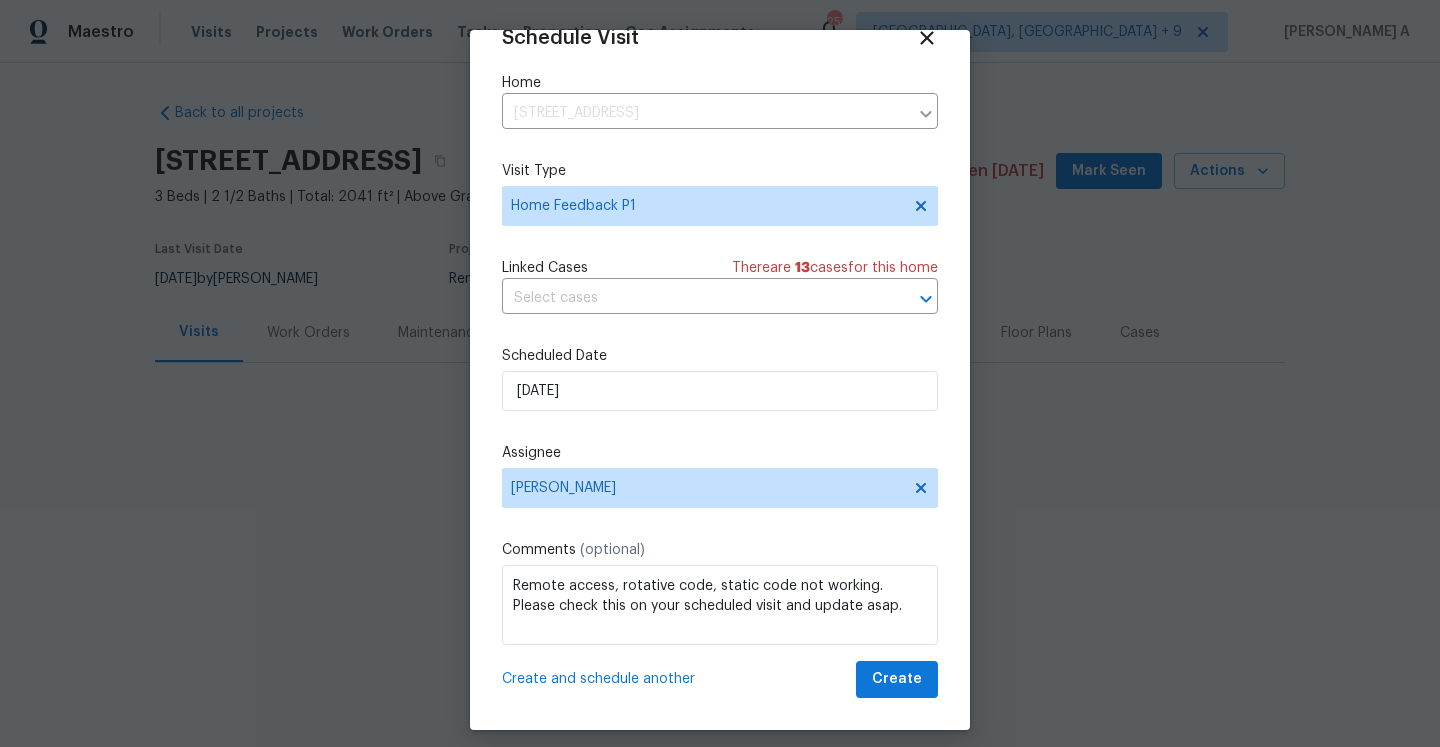 scroll, scrollTop: 36, scrollLeft: 0, axis: vertical 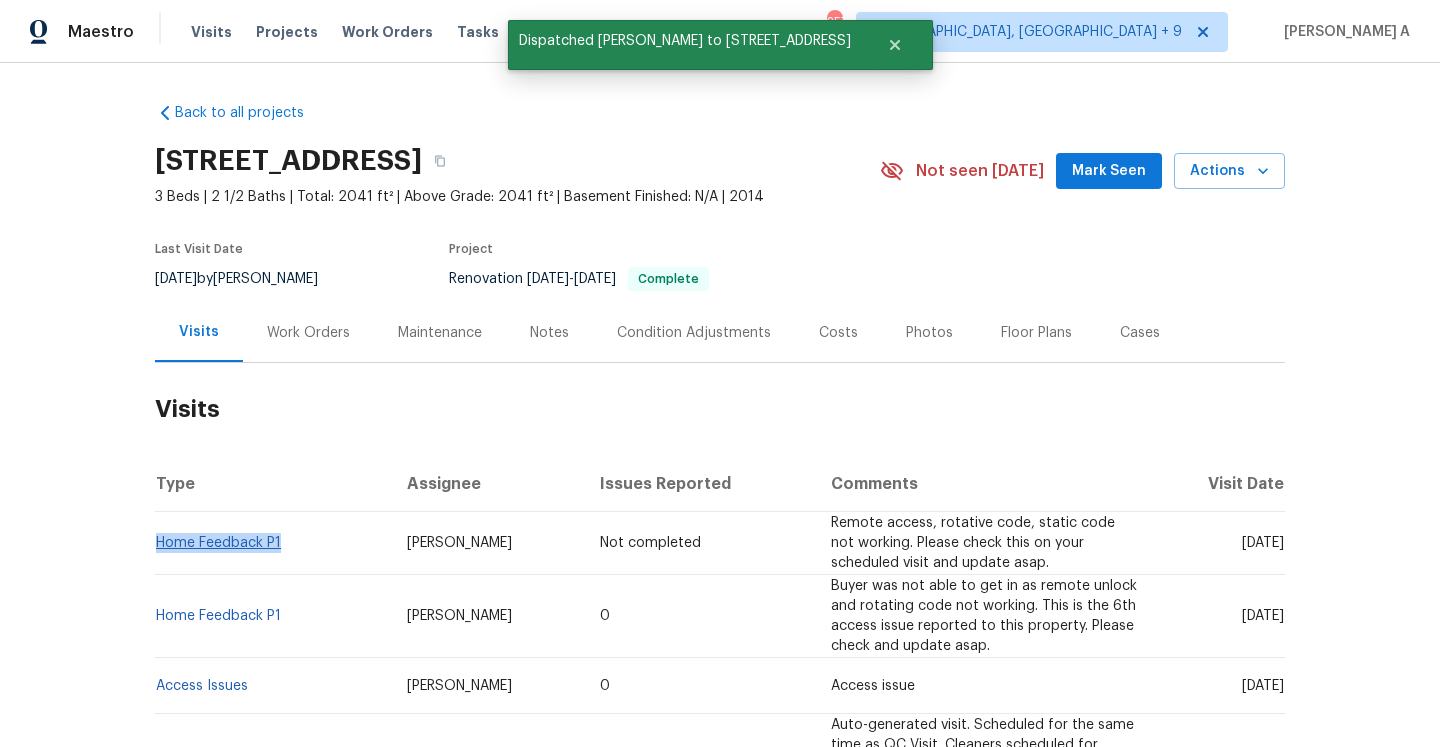 drag, startPoint x: 294, startPoint y: 537, endPoint x: 155, endPoint y: 548, distance: 139.43457 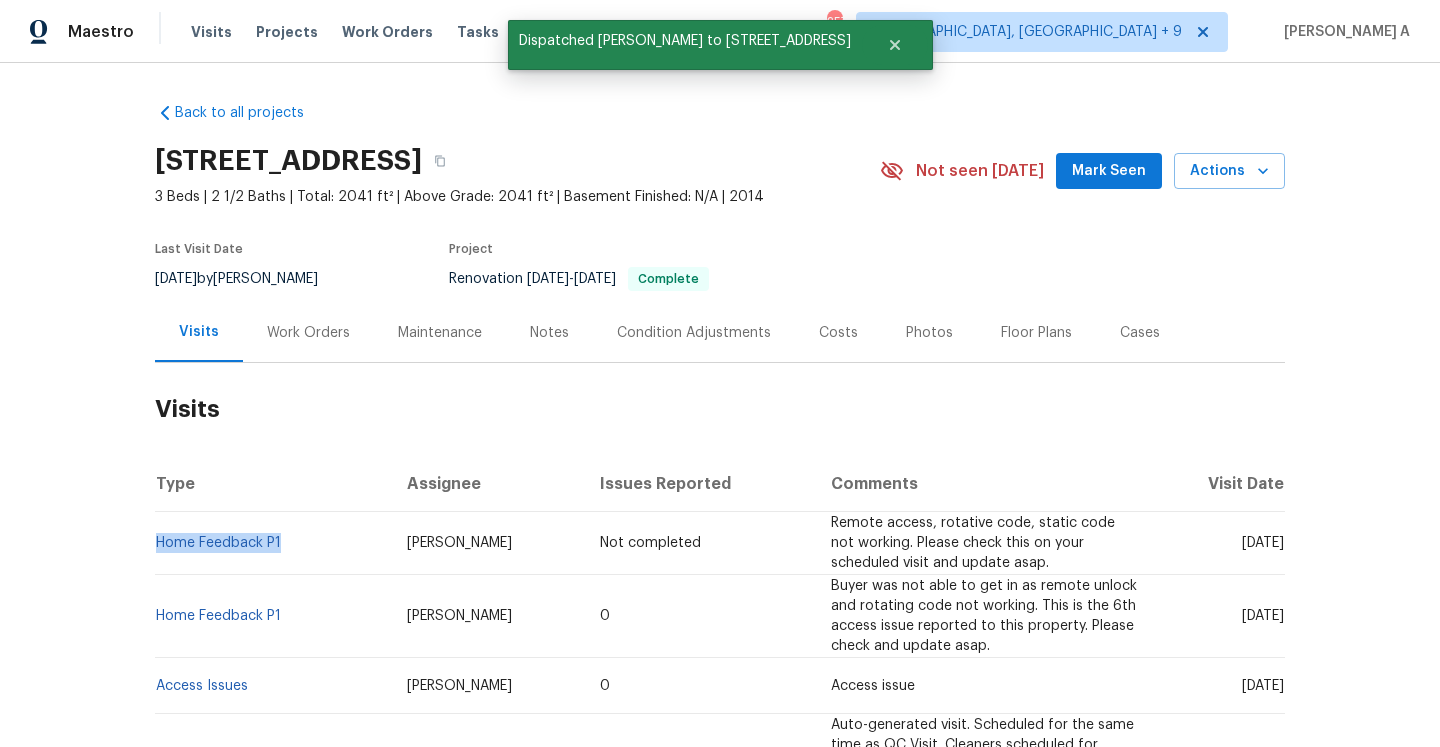 copy on "Home Feedback P1" 